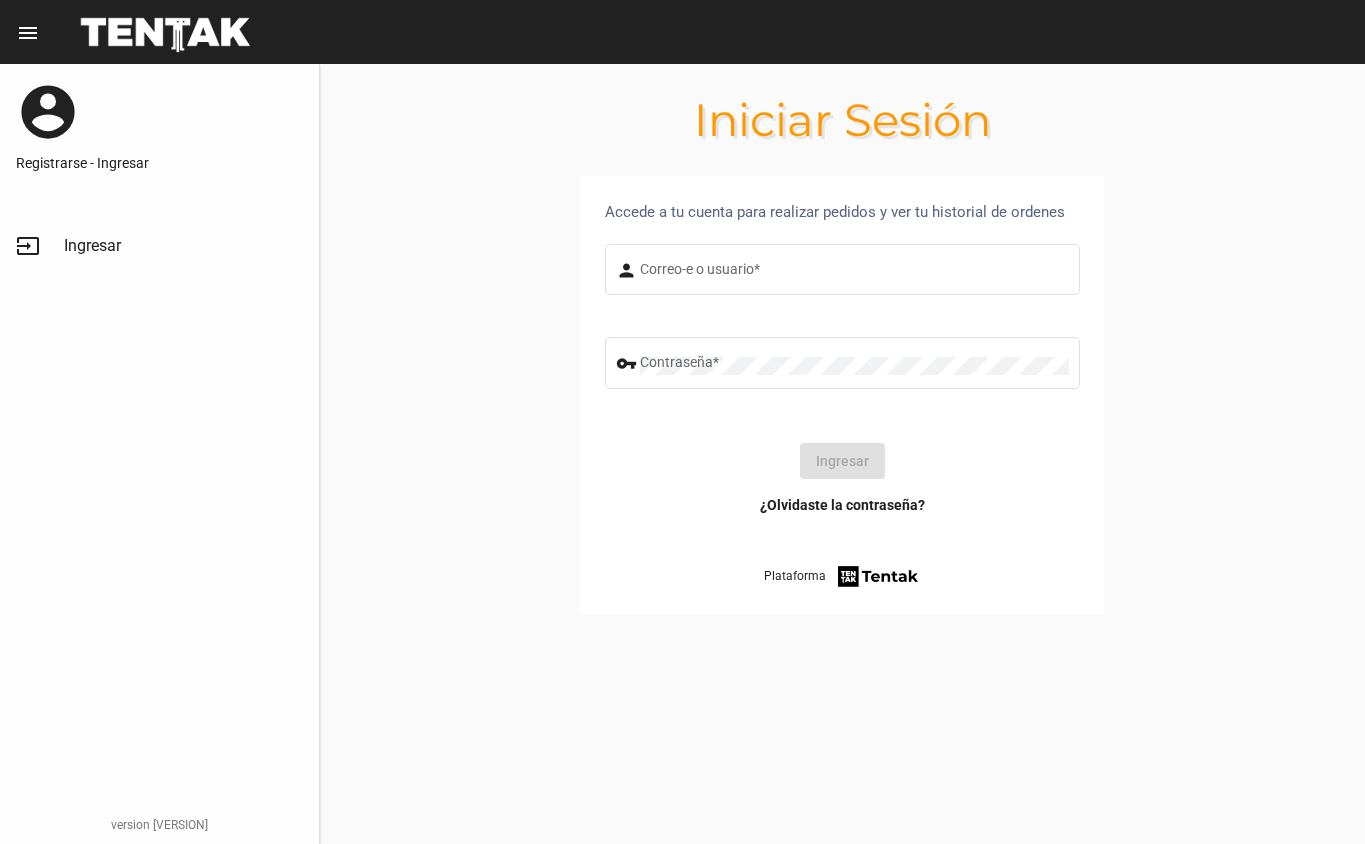 scroll, scrollTop: 0, scrollLeft: 0, axis: both 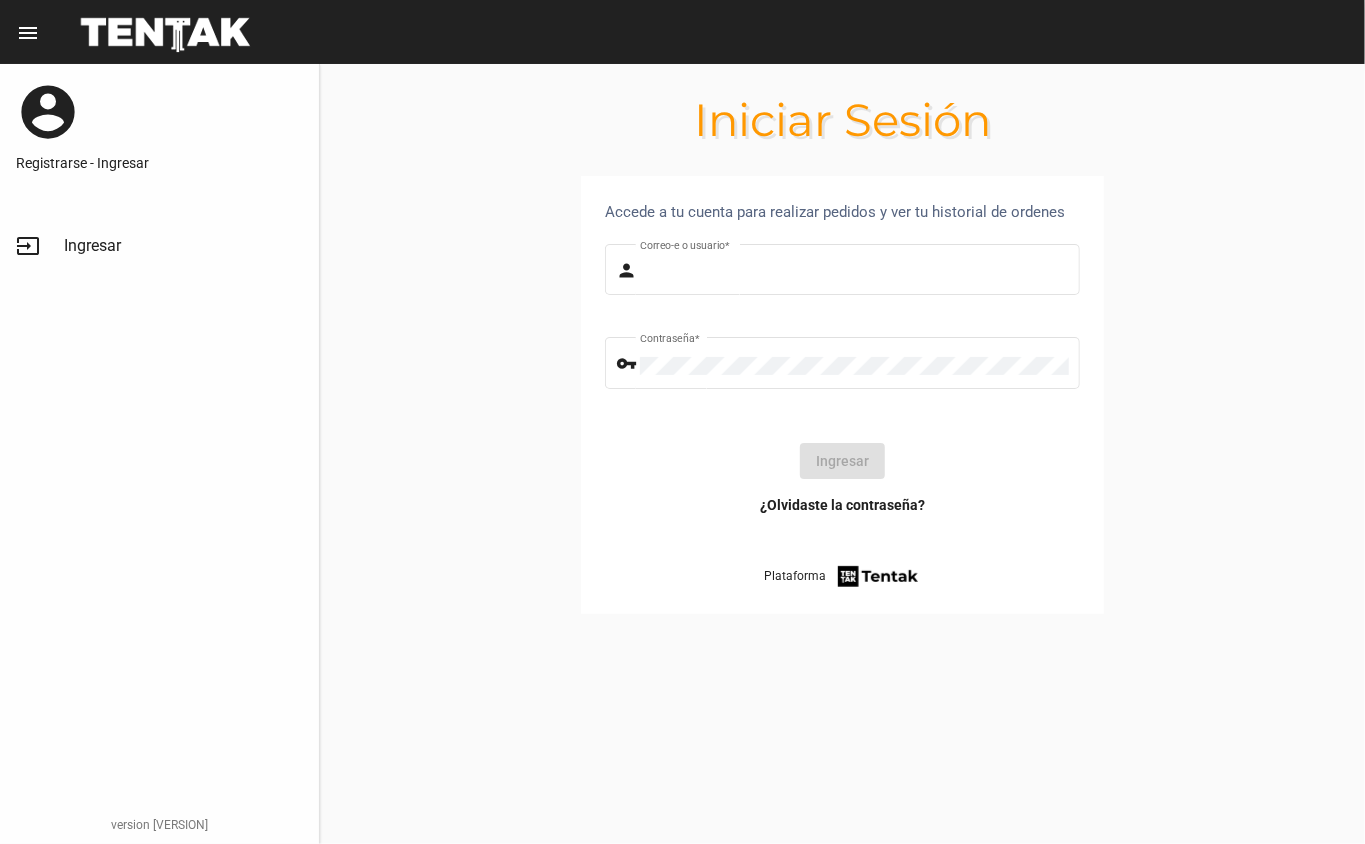 type on "[BRAND]" 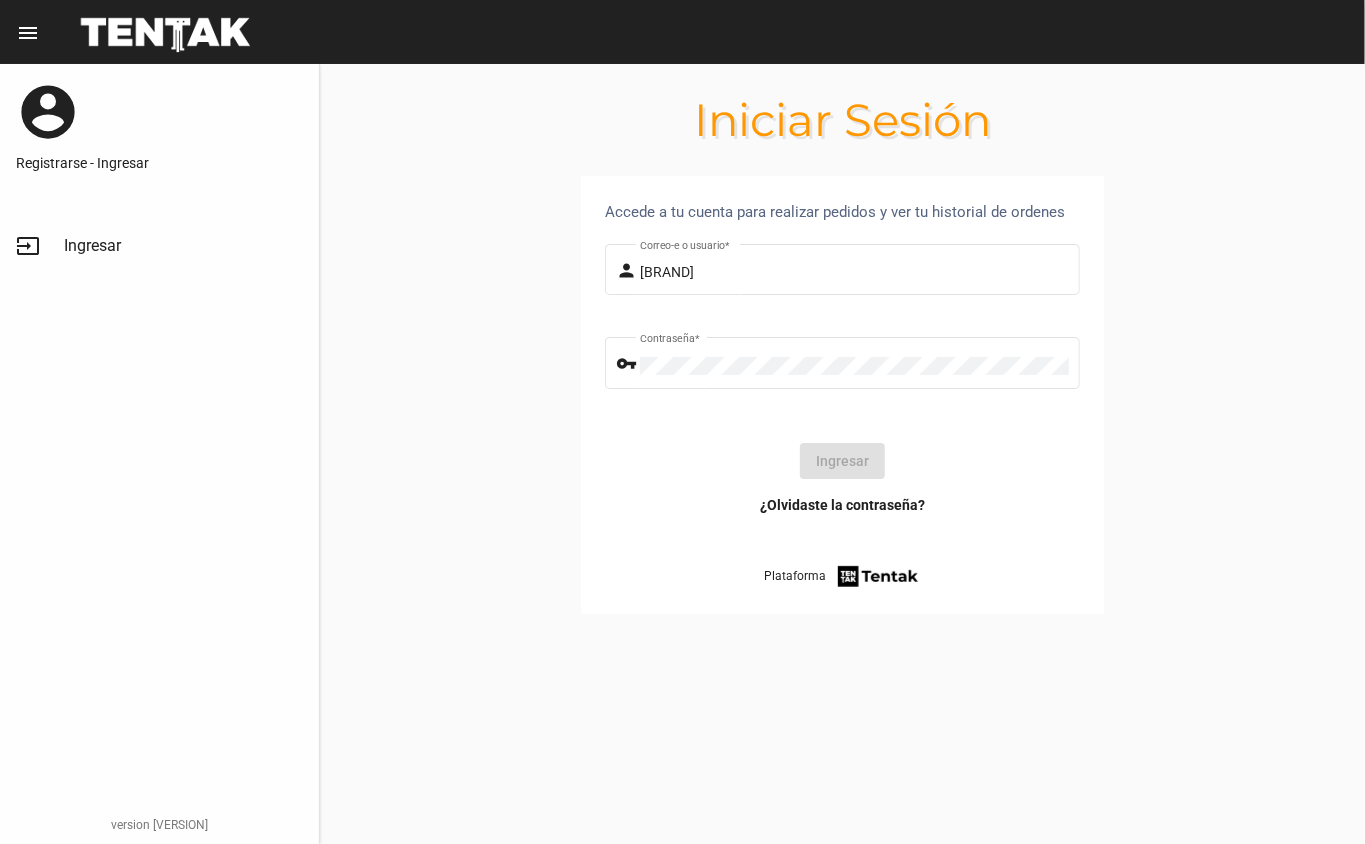 click on "Ingresar" 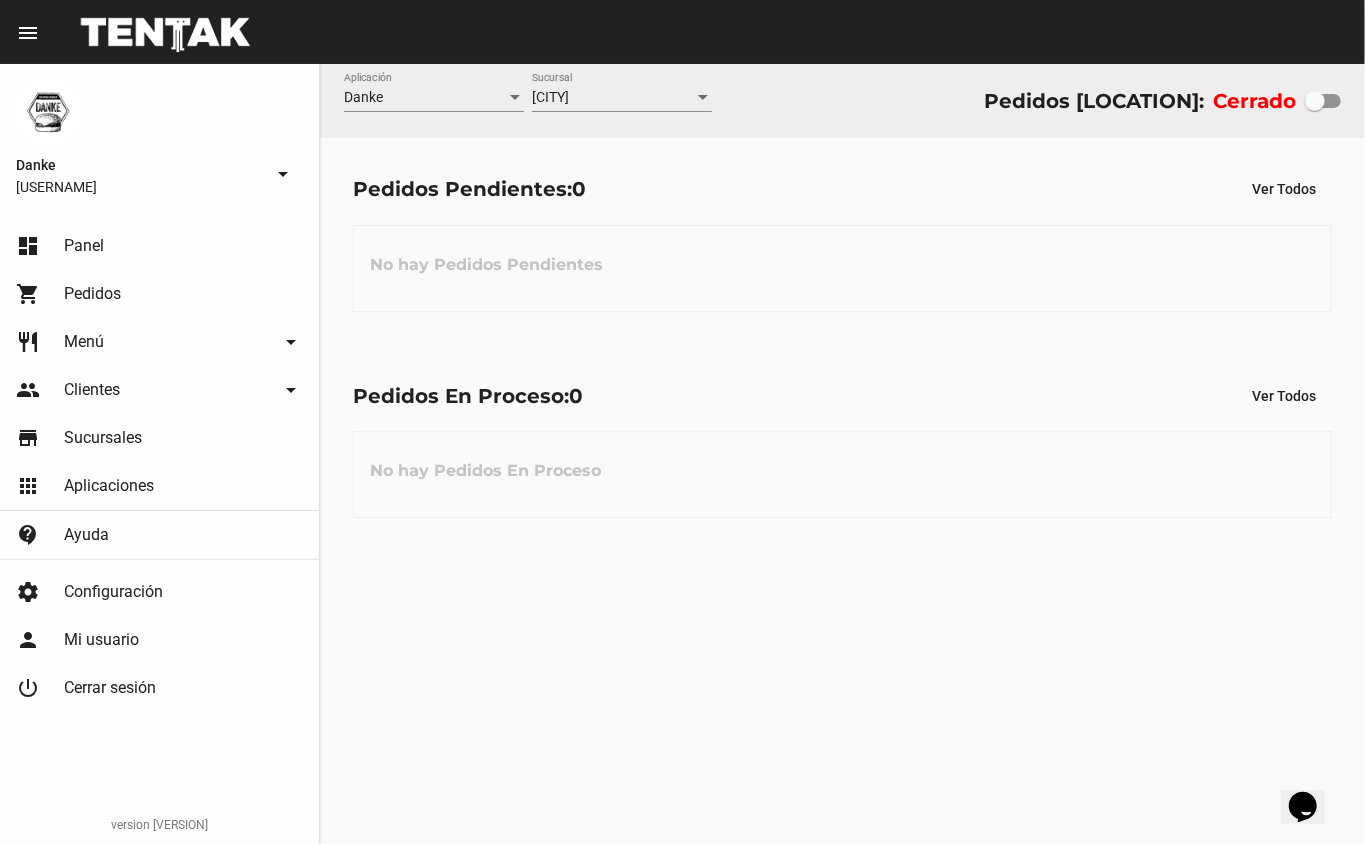 click on "restaurant Menú arrow_drop_down" 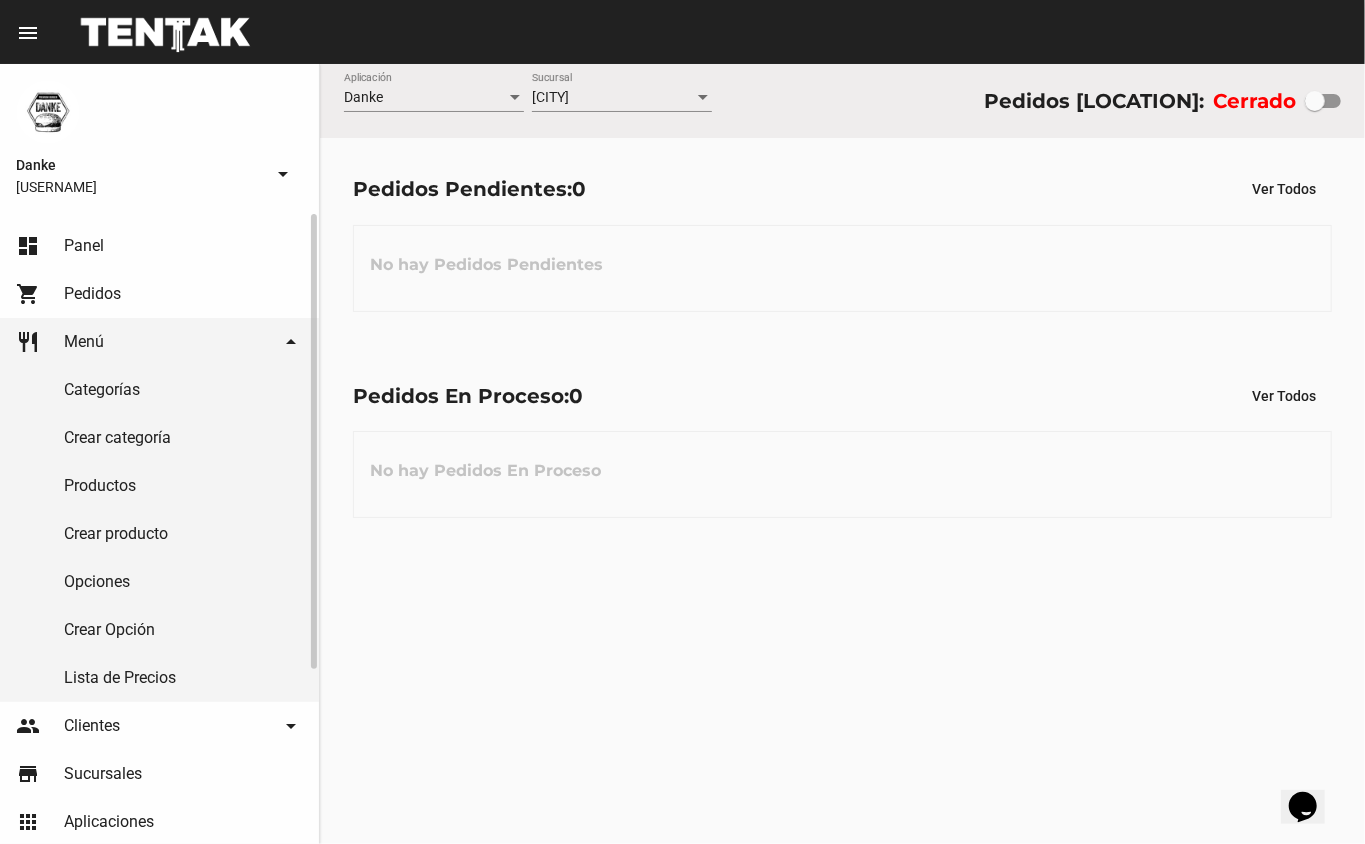 click on "Productos" 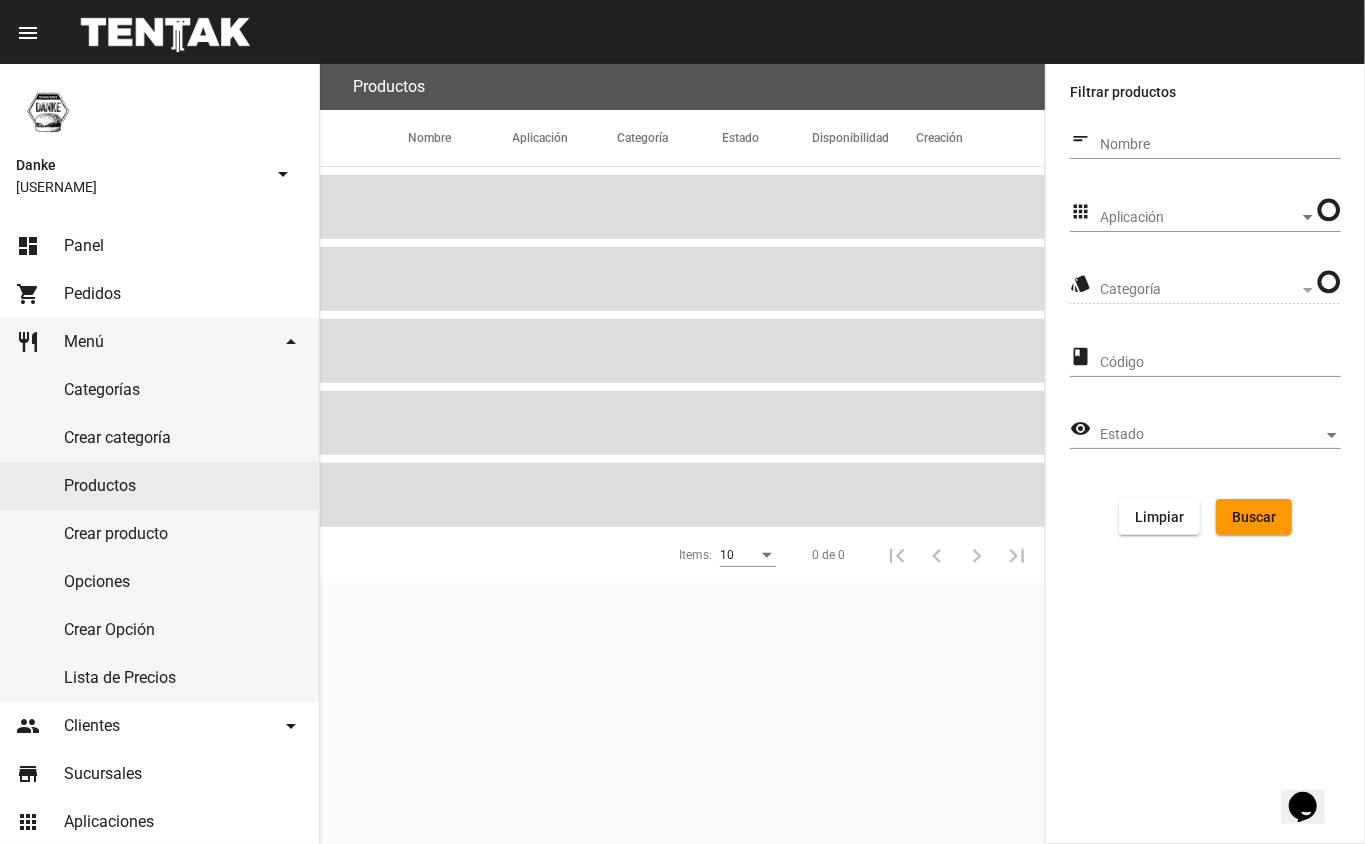 click on "Aplicación" at bounding box center (1199, 218) 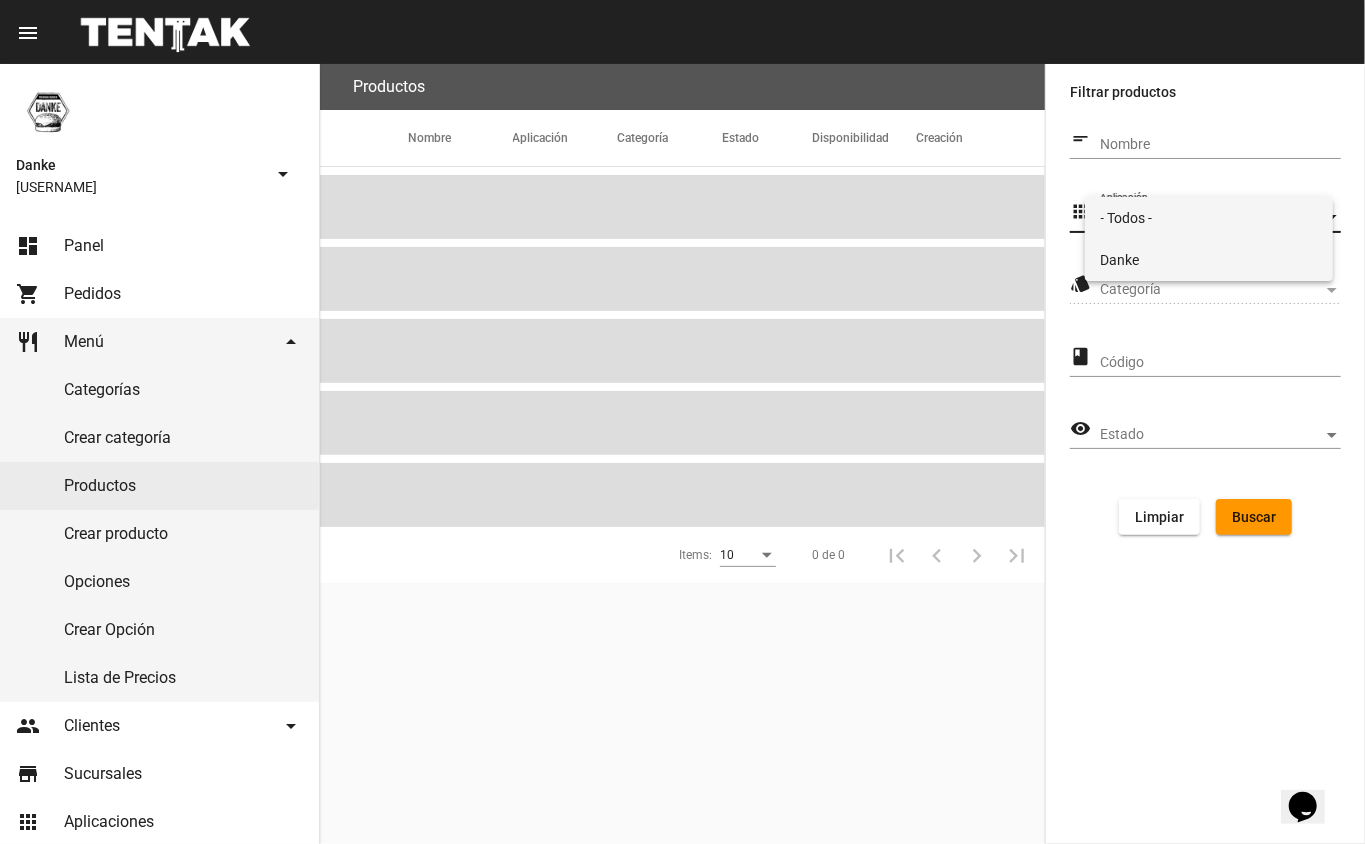 click on "Danke" at bounding box center [1209, 260] 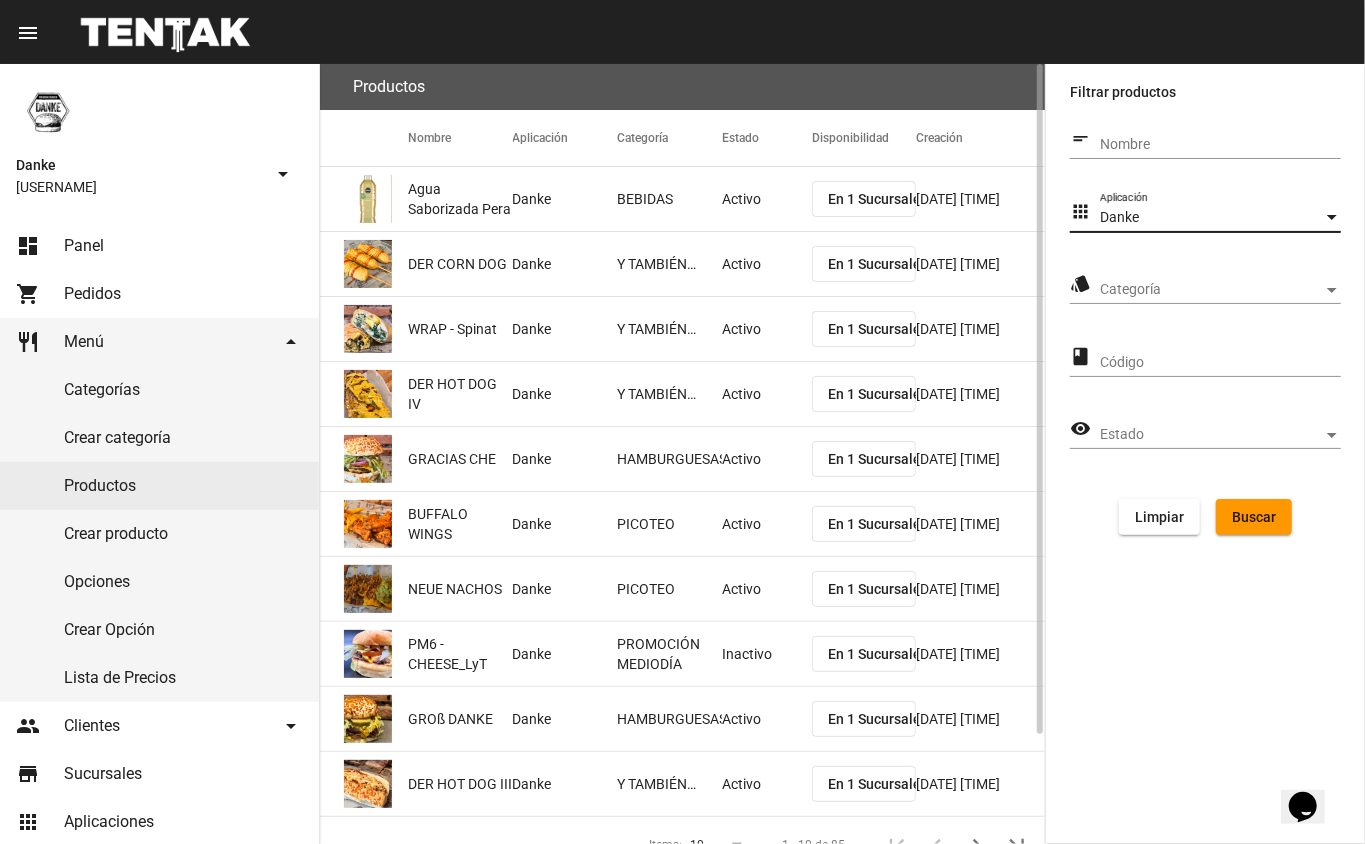 click on "Categoría" at bounding box center (1211, 290) 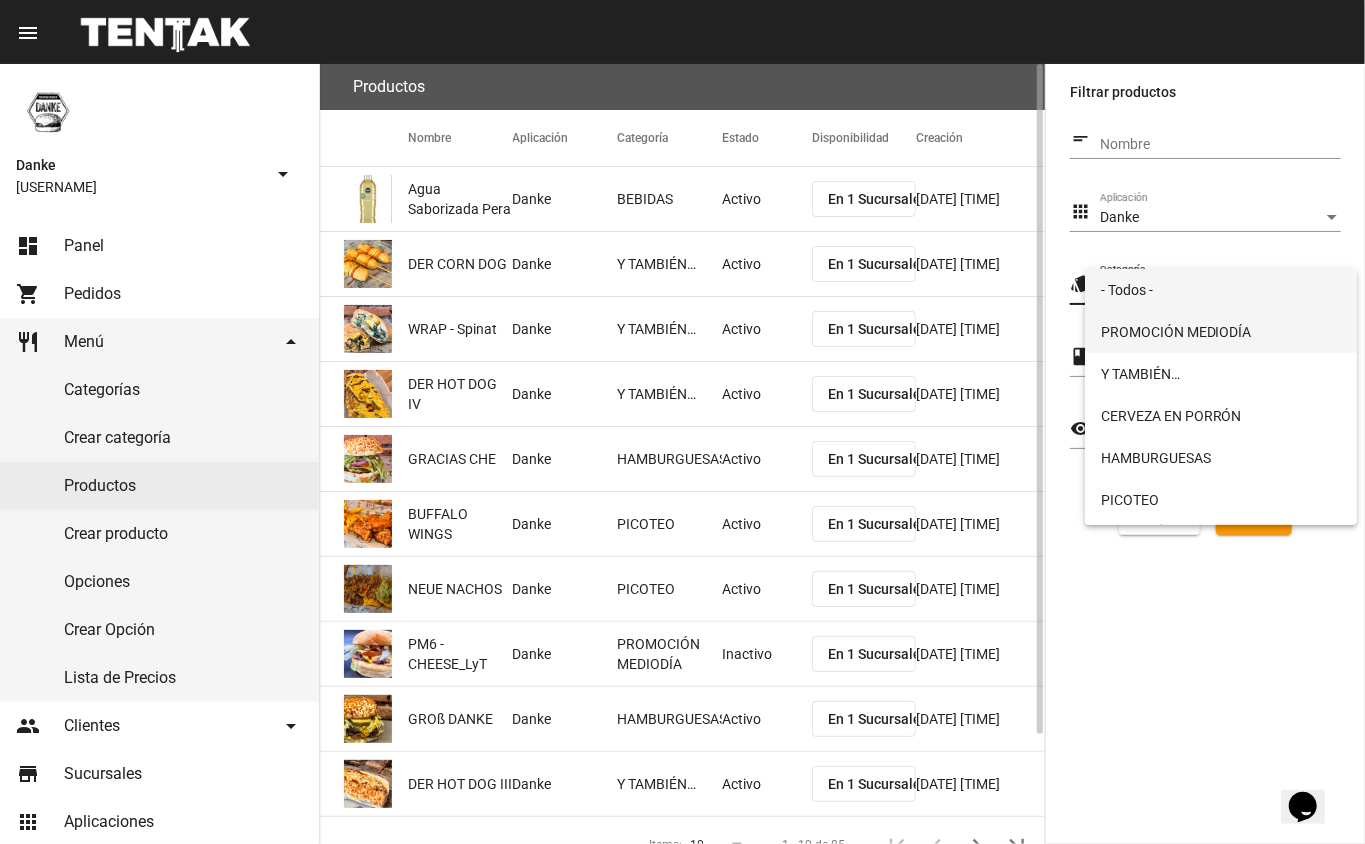 click on "PROMOCIÓN MEDIODÍA" at bounding box center (1221, 332) 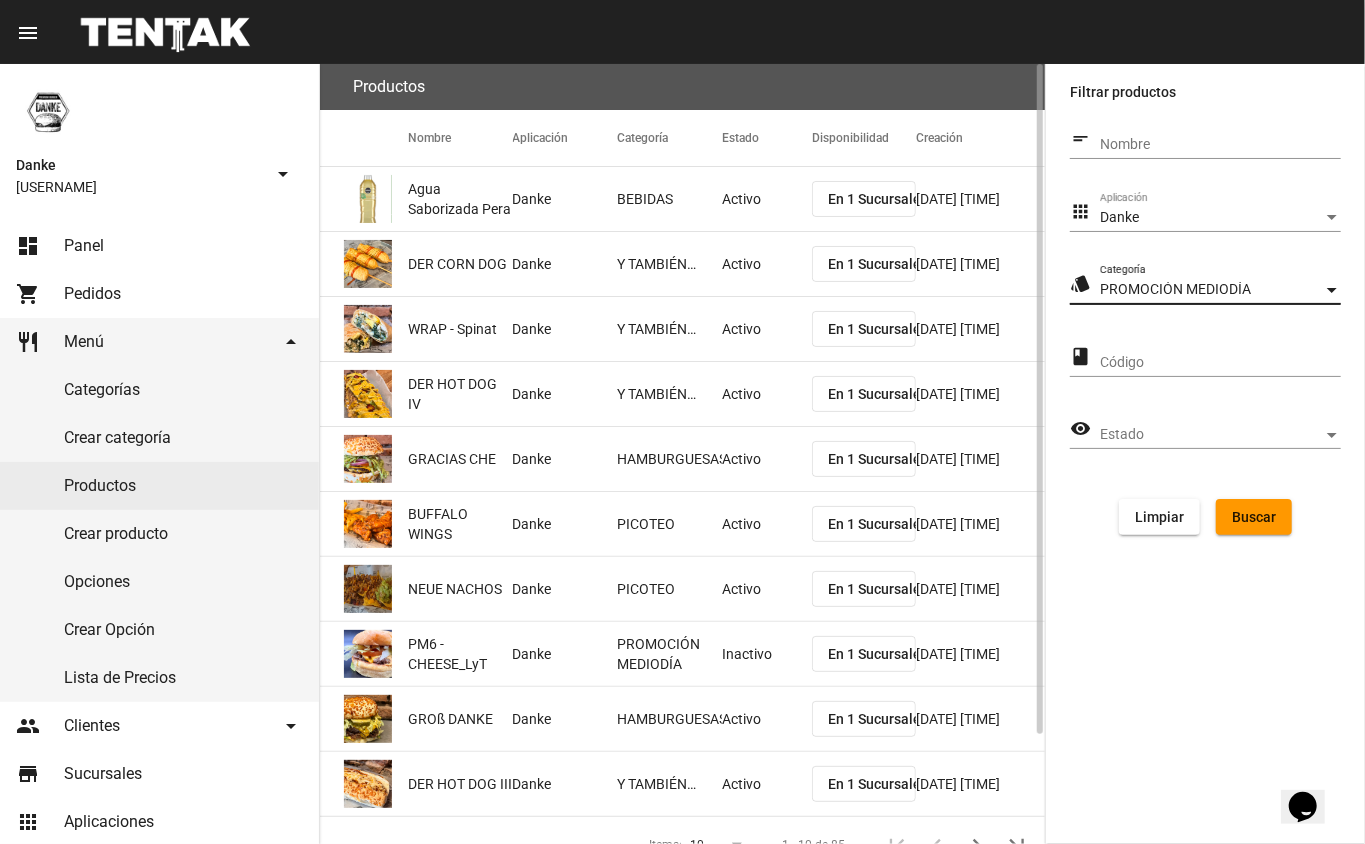 click on "Buscar" 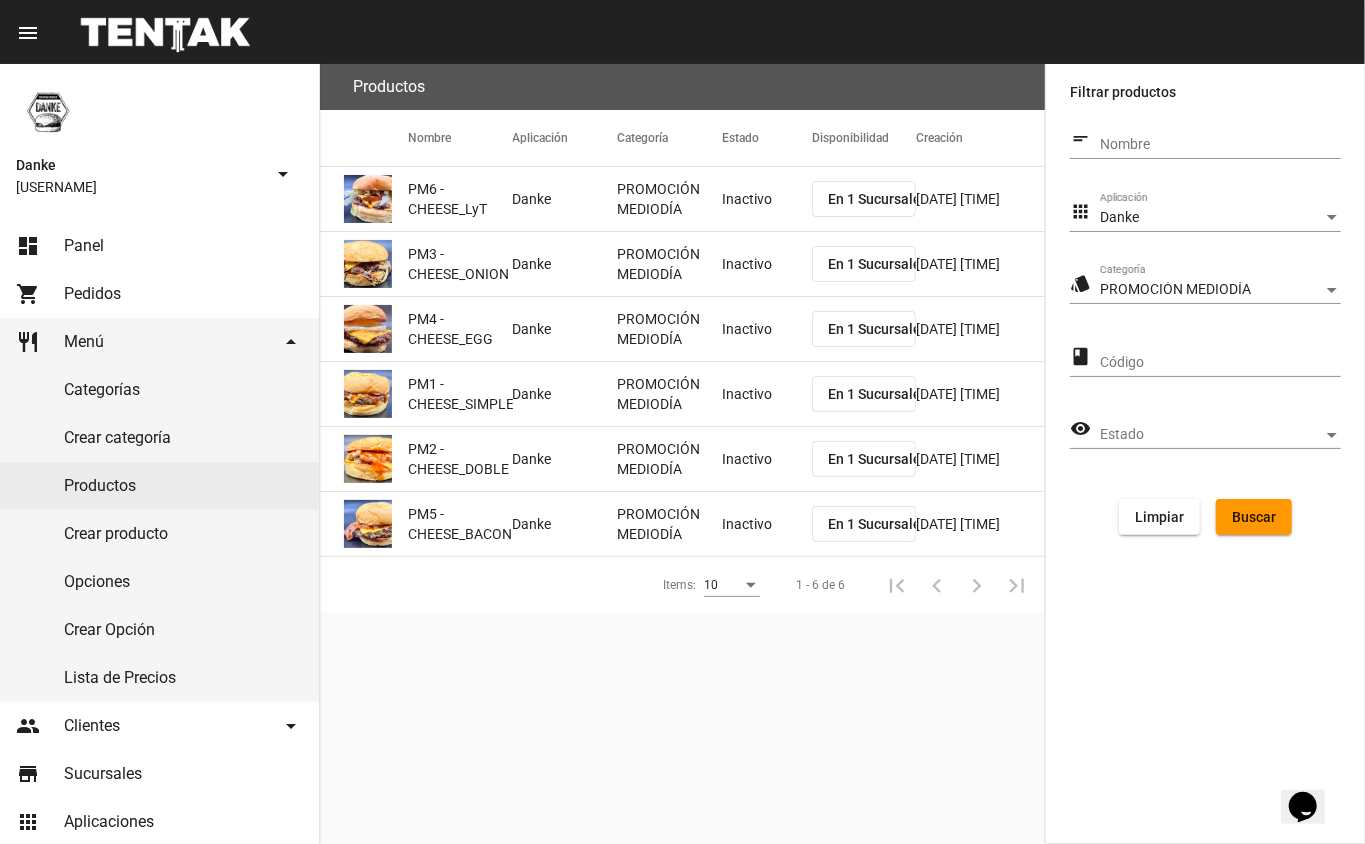 click on "Inactivo" 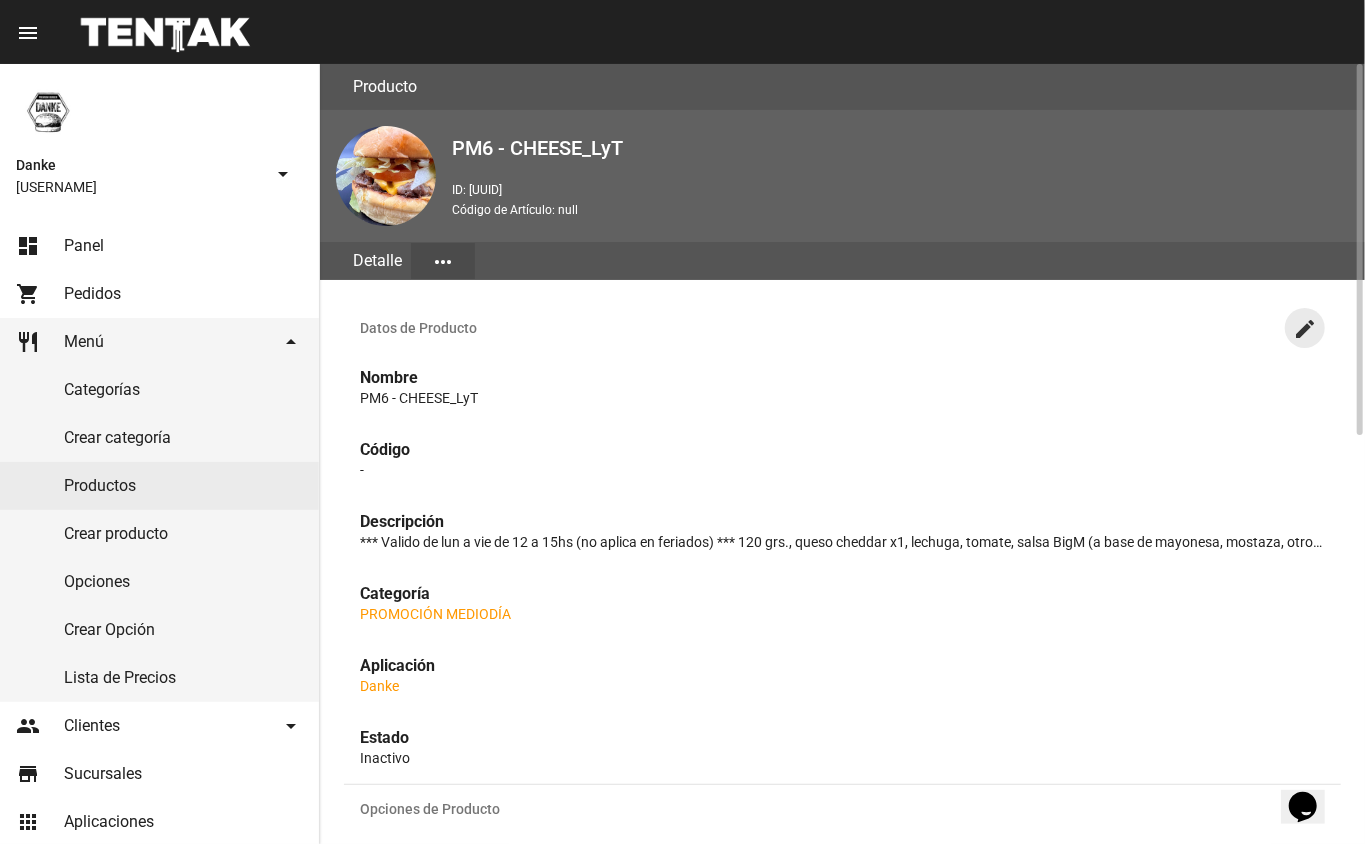 click on "create" 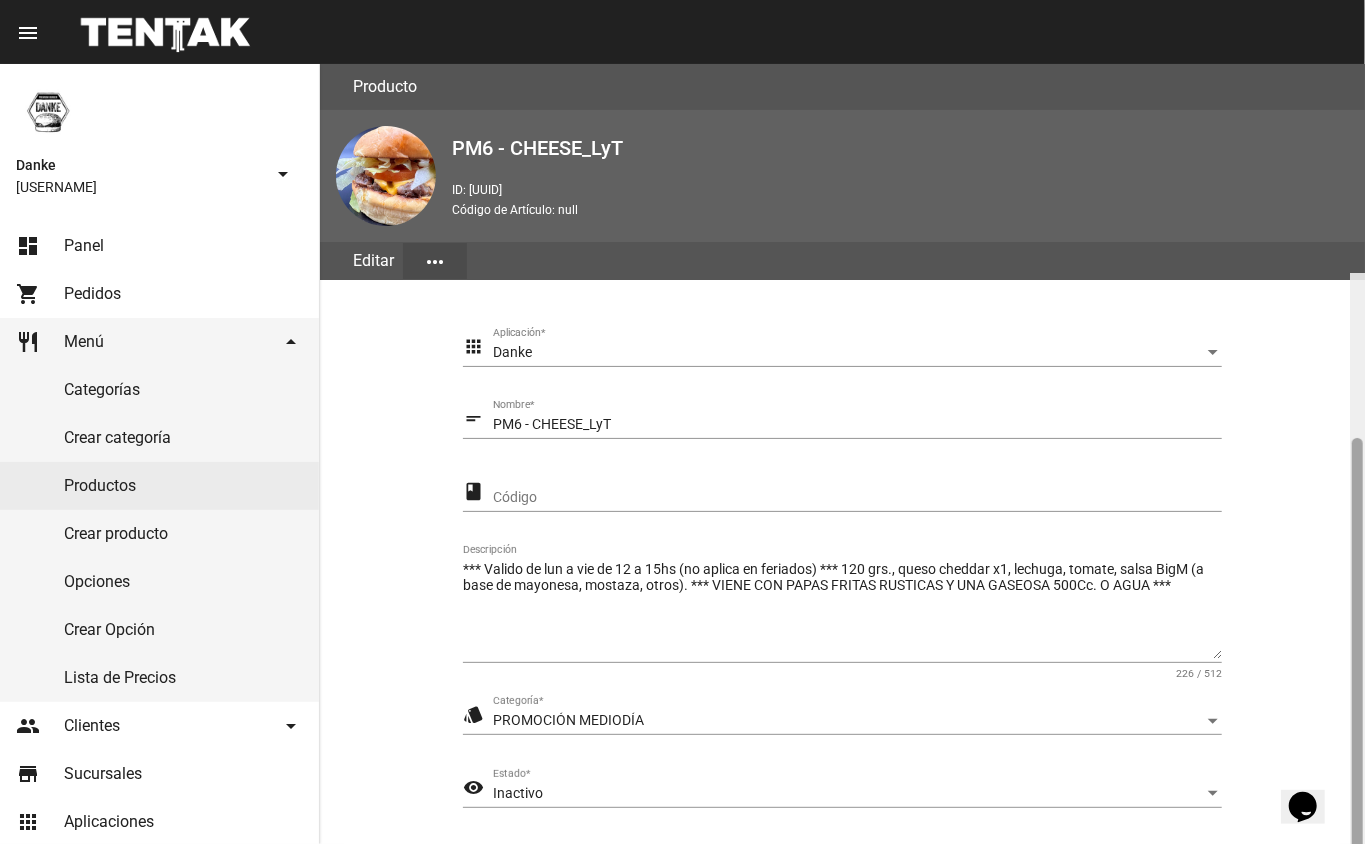 scroll, scrollTop: 209, scrollLeft: 0, axis: vertical 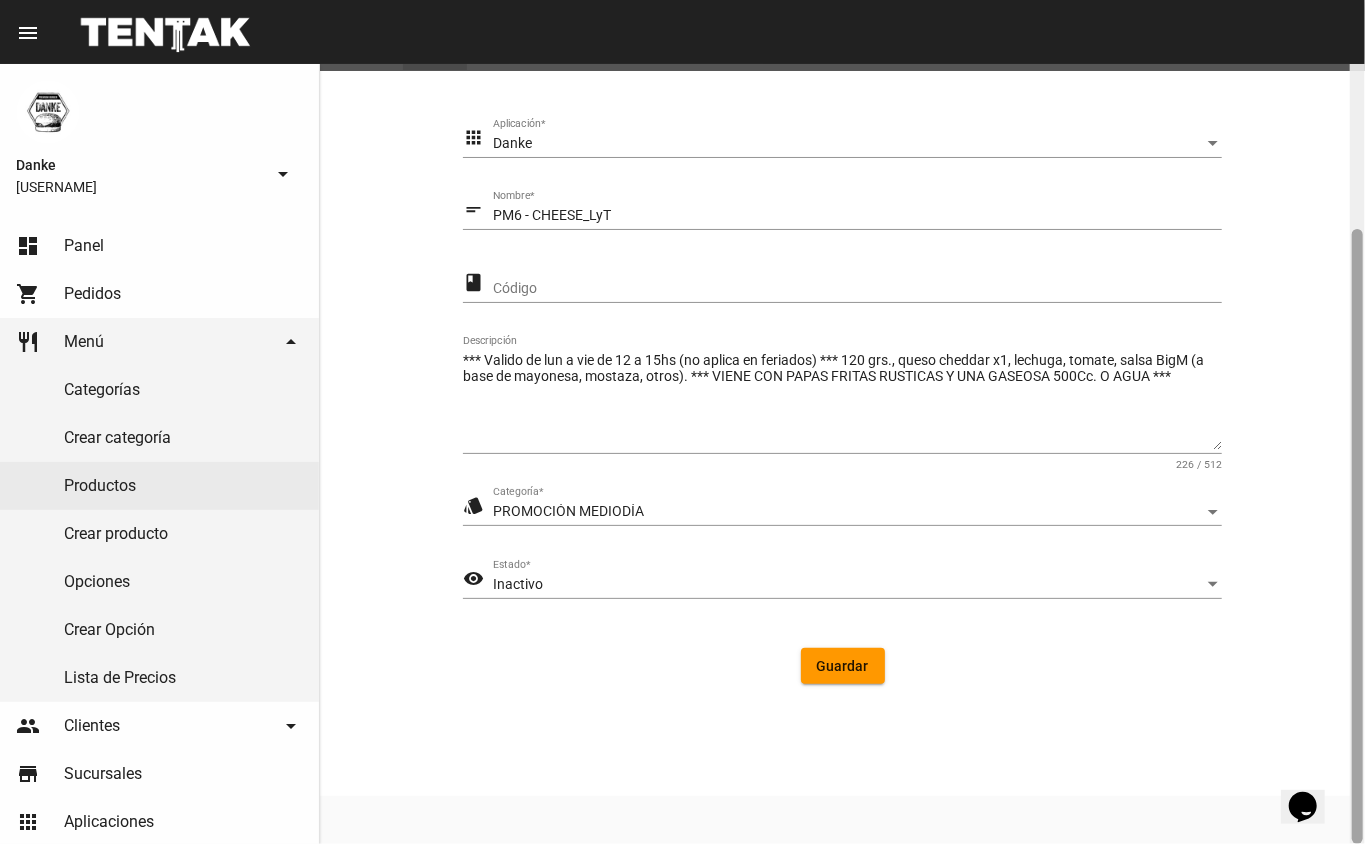 click 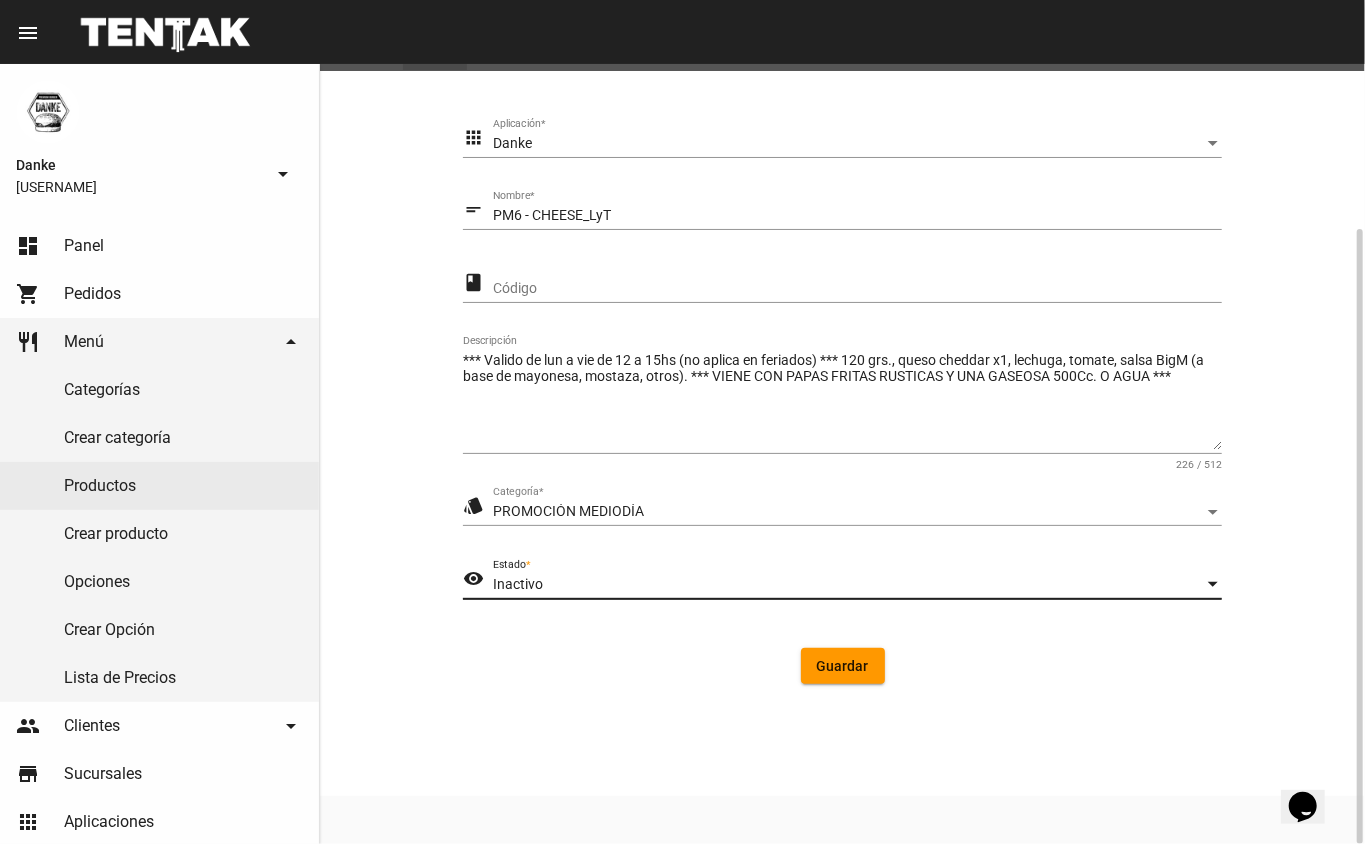 click on "Inactivo" at bounding box center (848, 585) 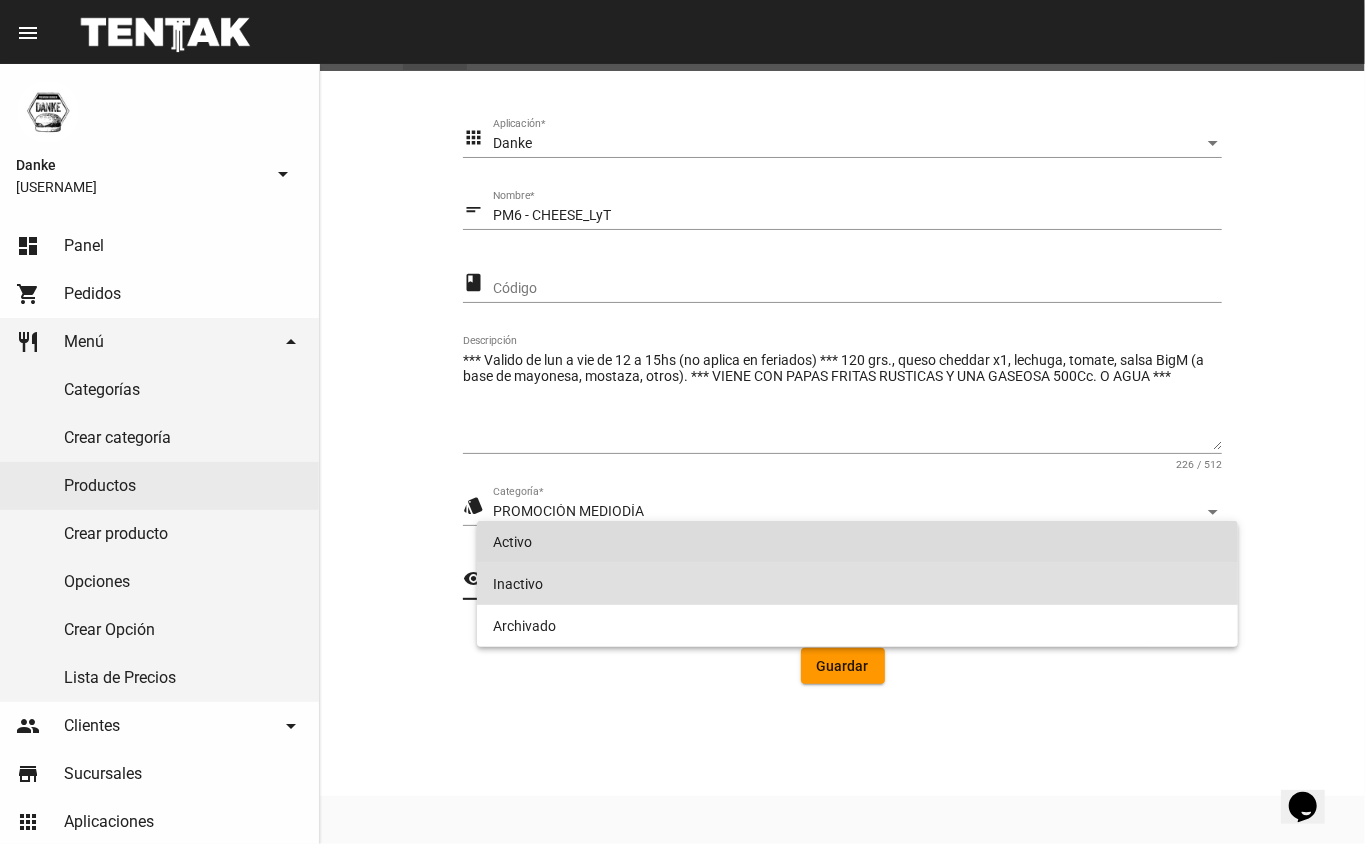 click on "Activo" at bounding box center (858, 542) 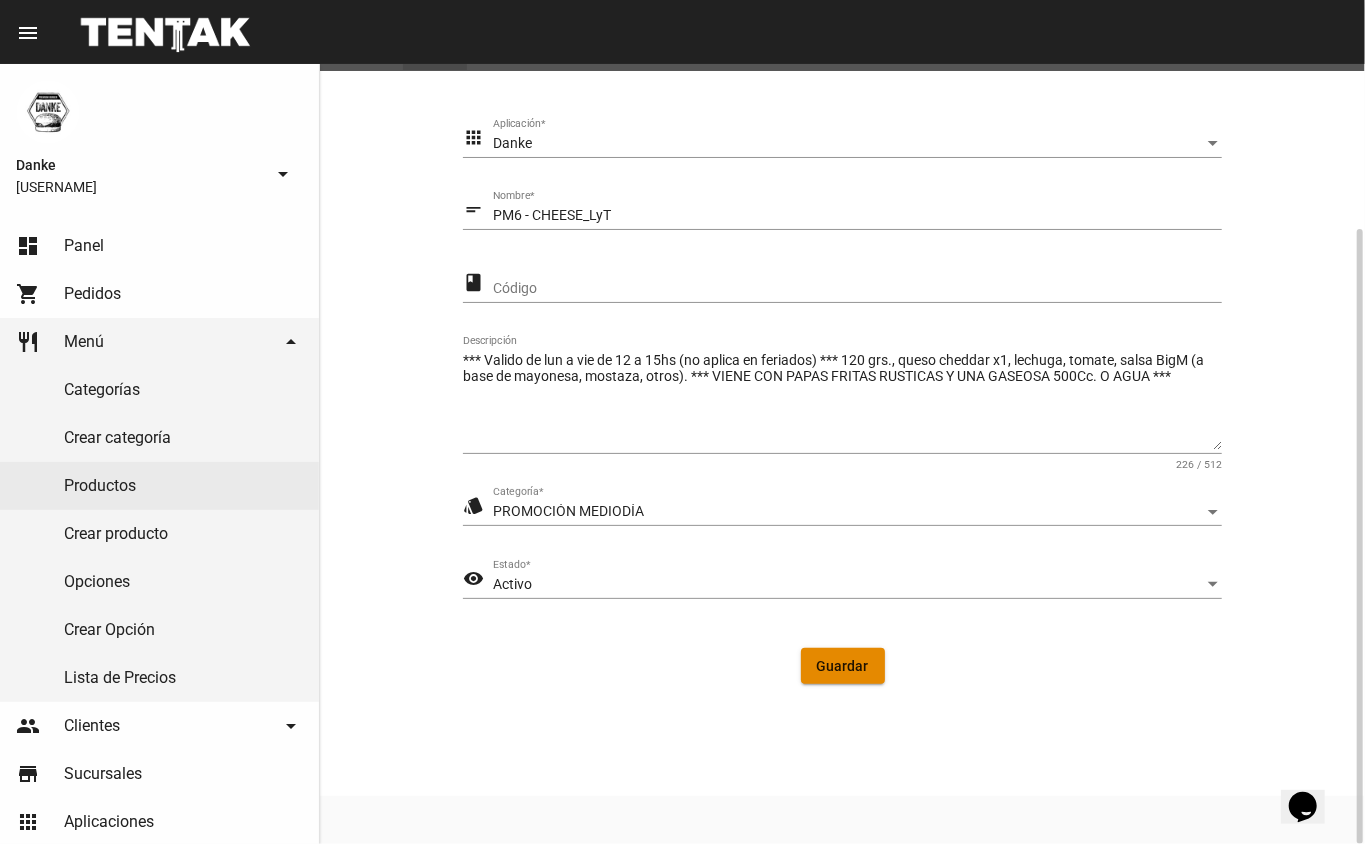 click on "Guardar" 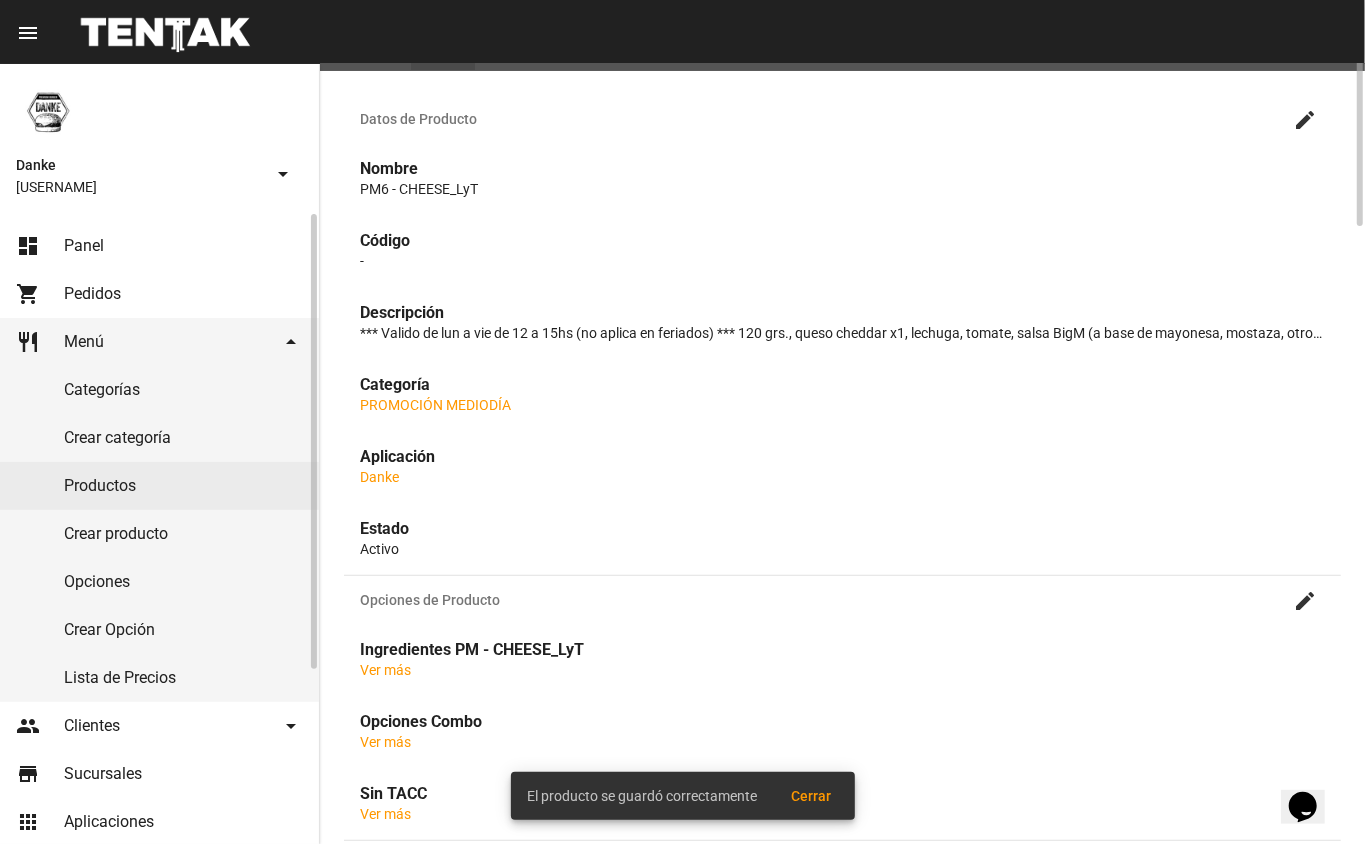 scroll, scrollTop: 0, scrollLeft: 0, axis: both 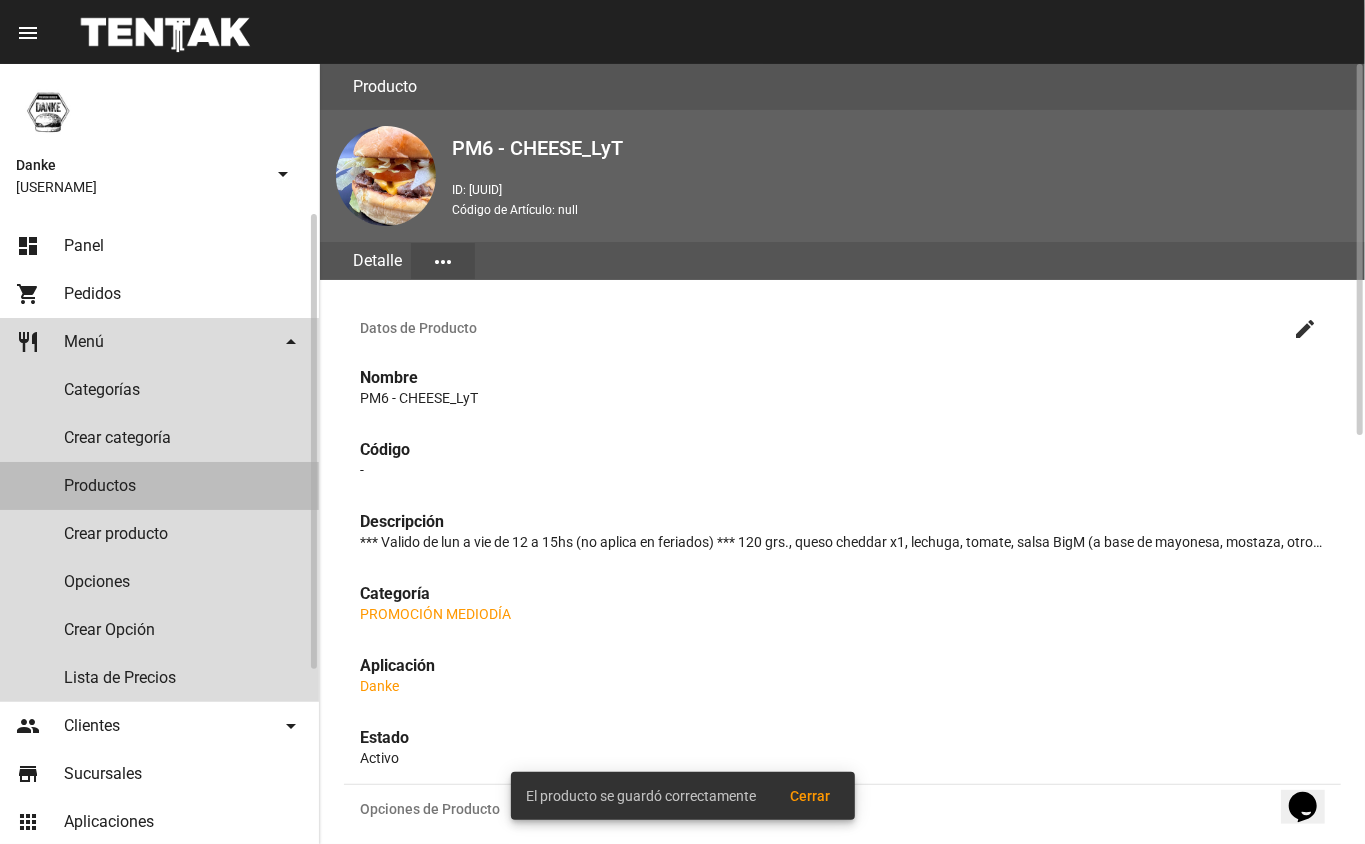 click on "Productos" 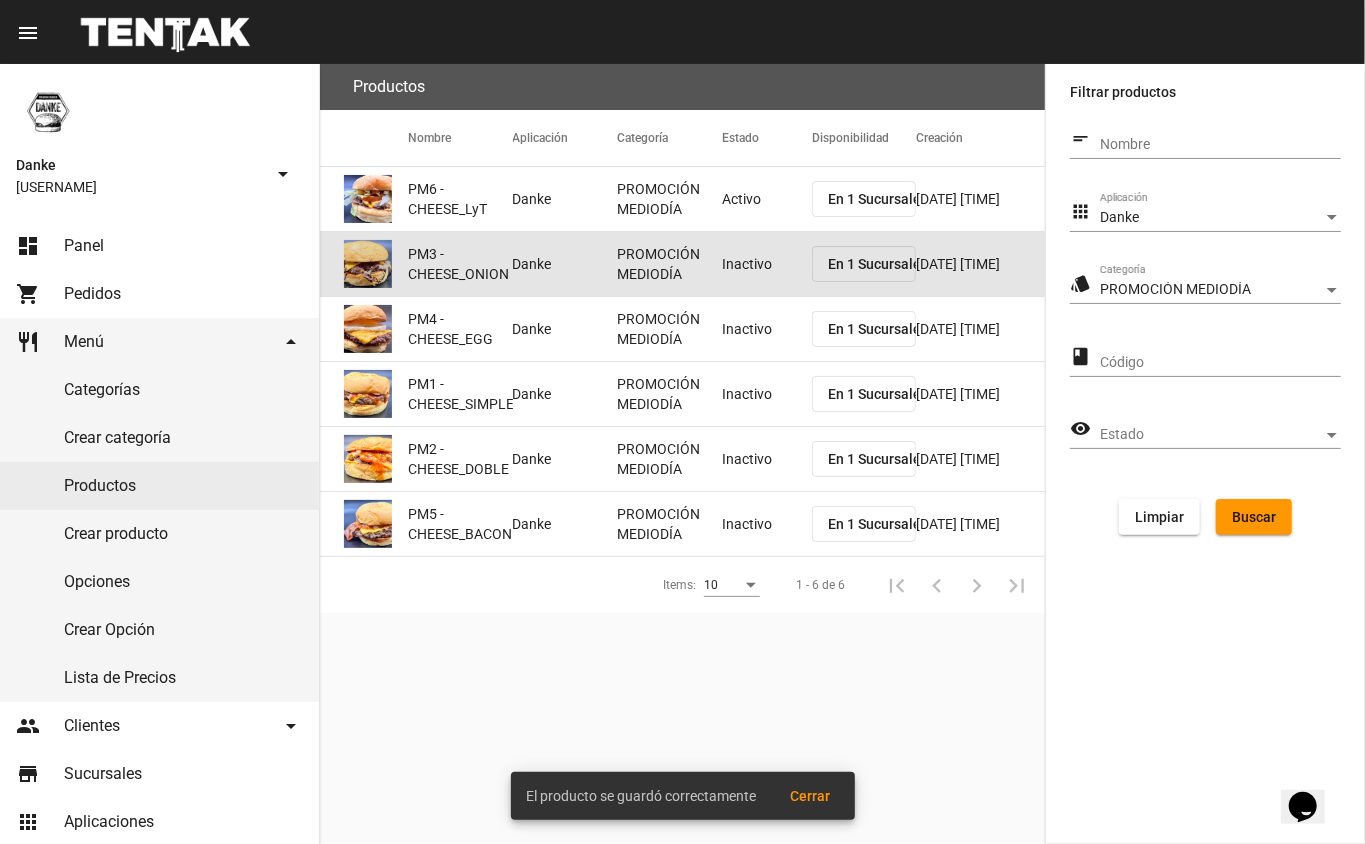 click on "Inactivo" 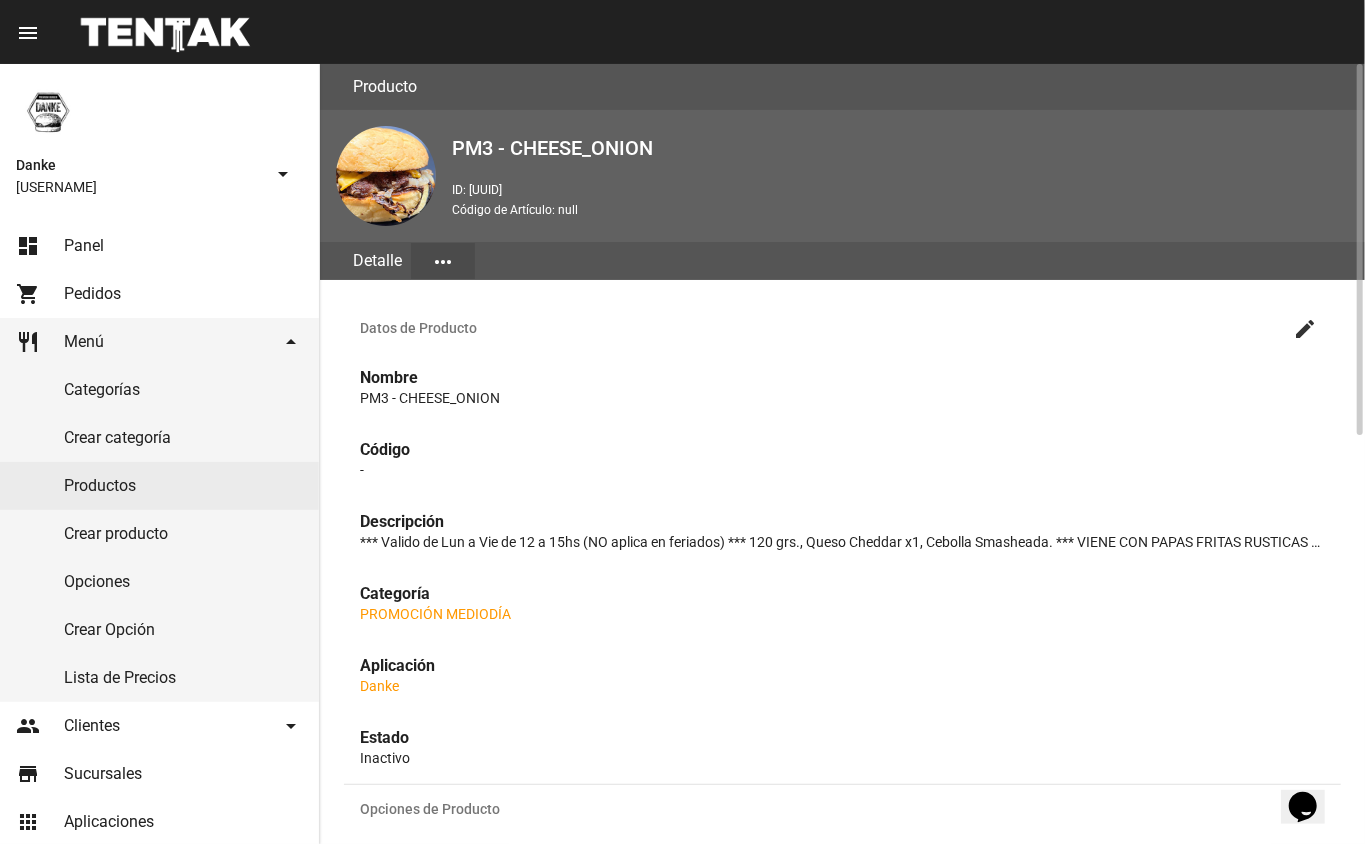 click on "create" 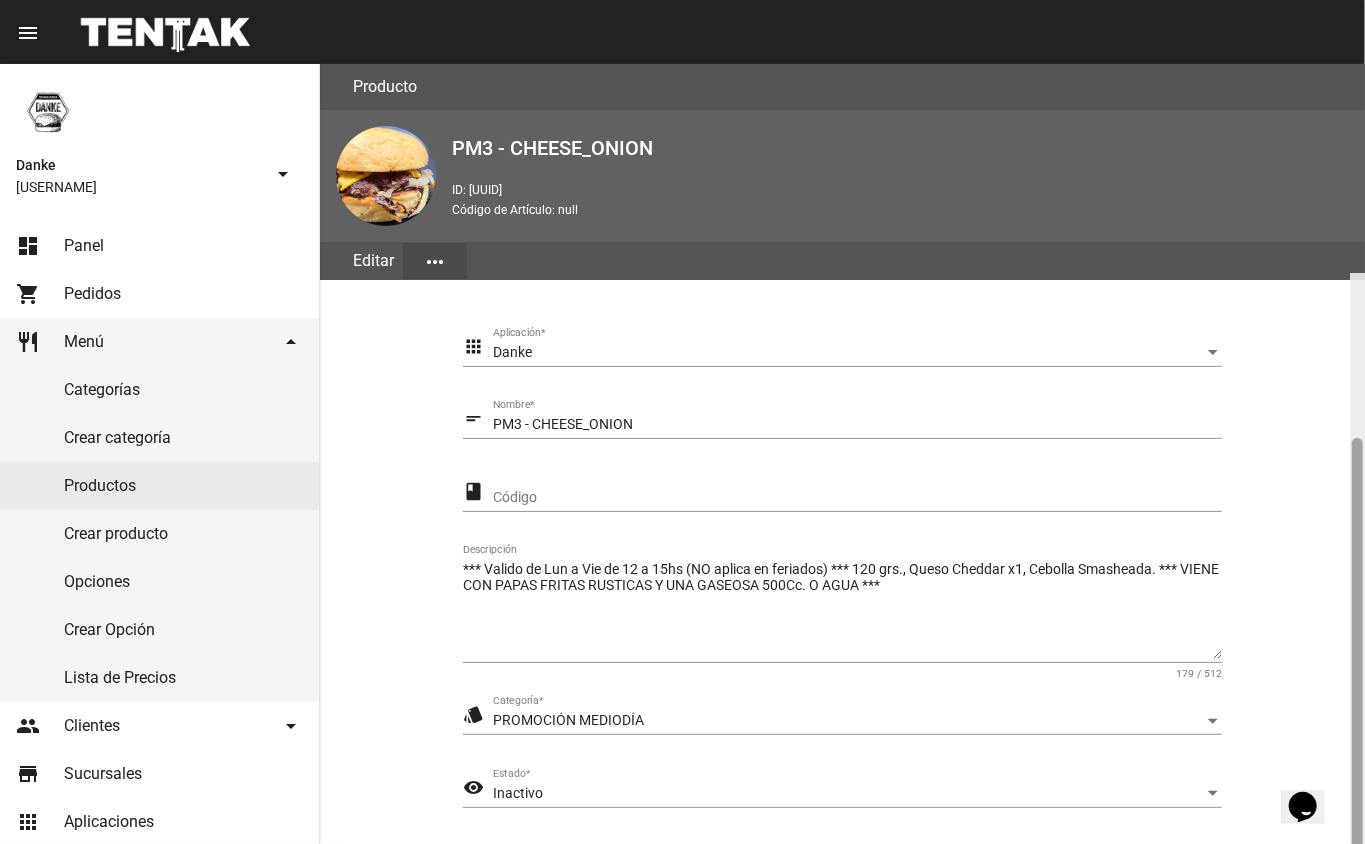scroll, scrollTop: 209, scrollLeft: 0, axis: vertical 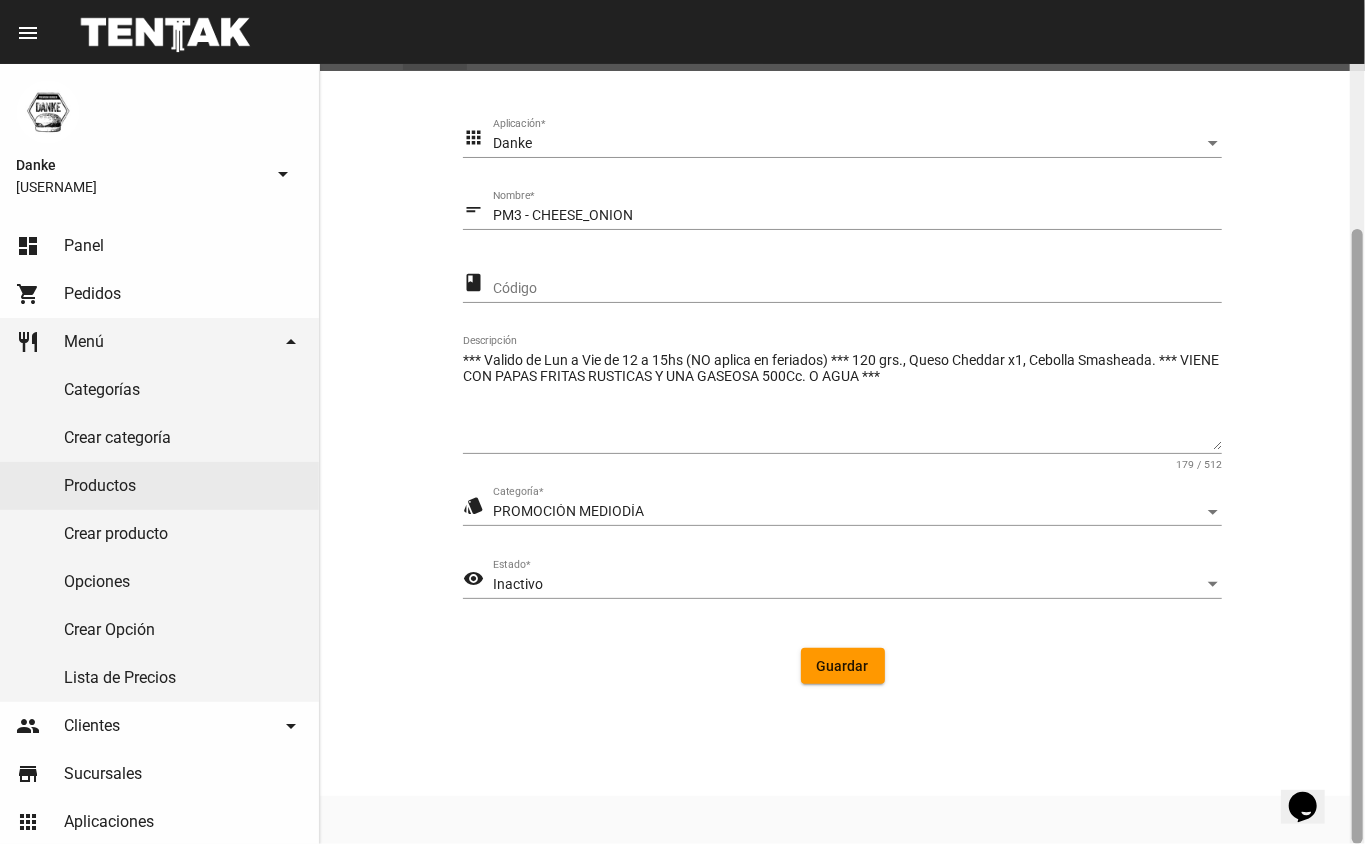 click 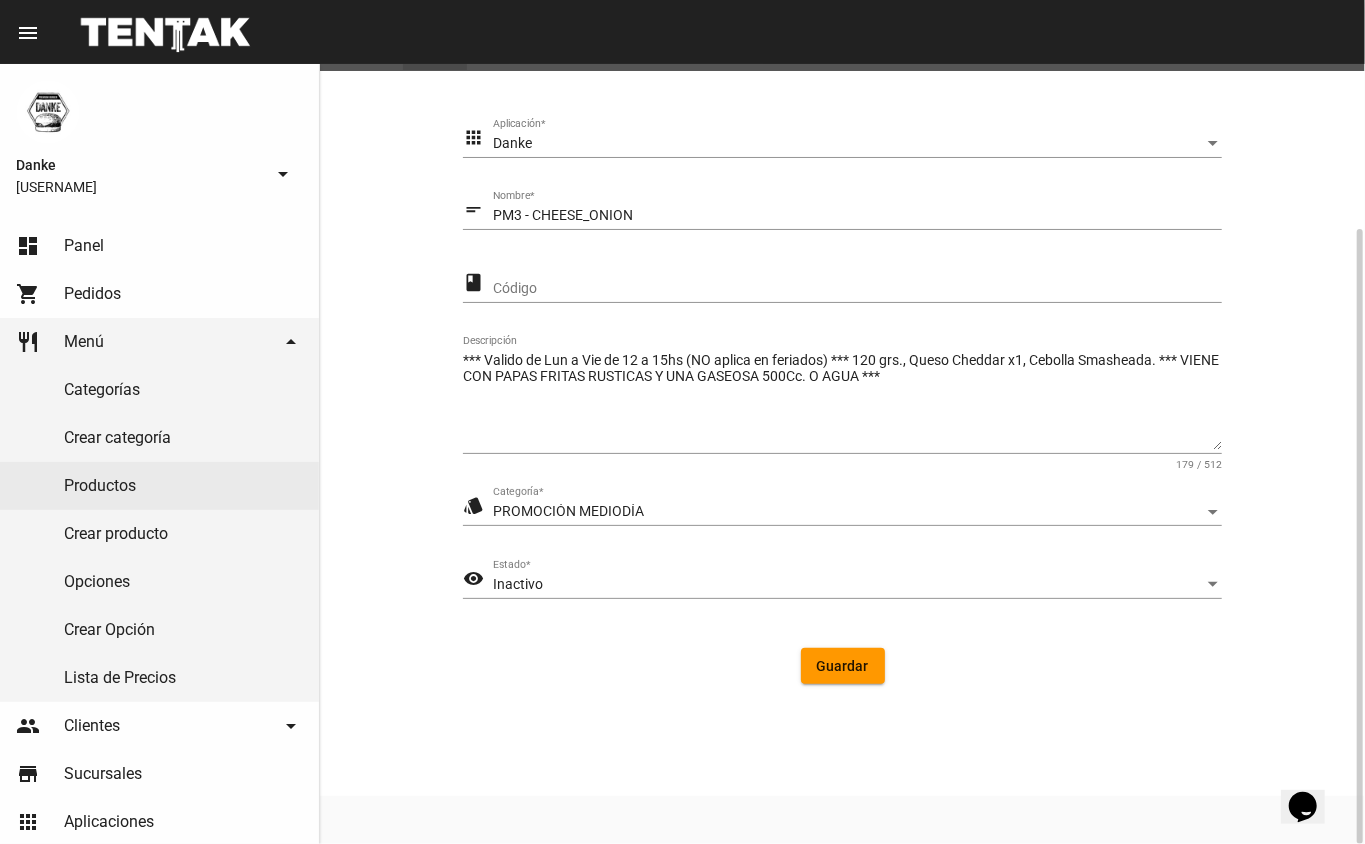 click on "Inactivo Estado  *" 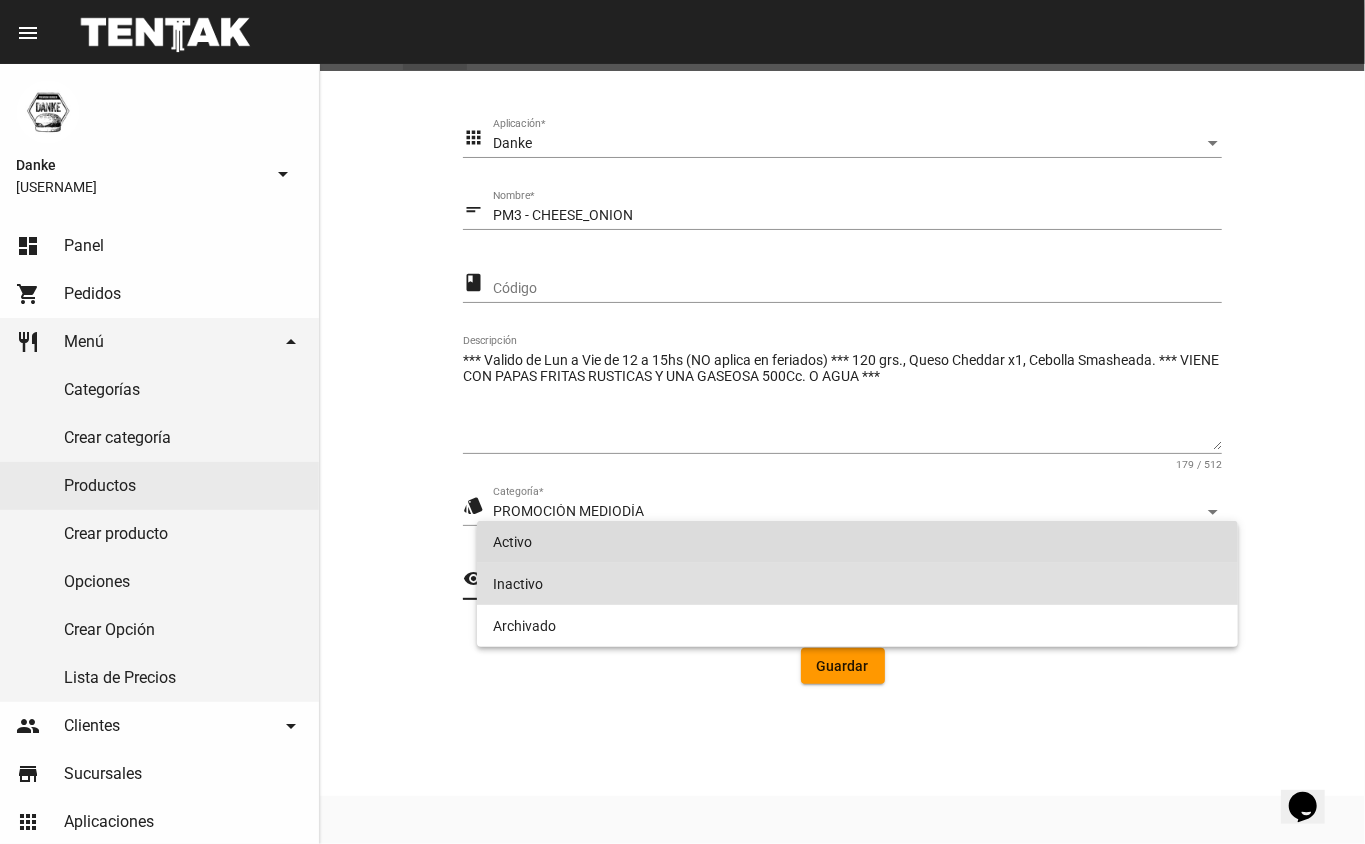 click on "Activo" at bounding box center (858, 542) 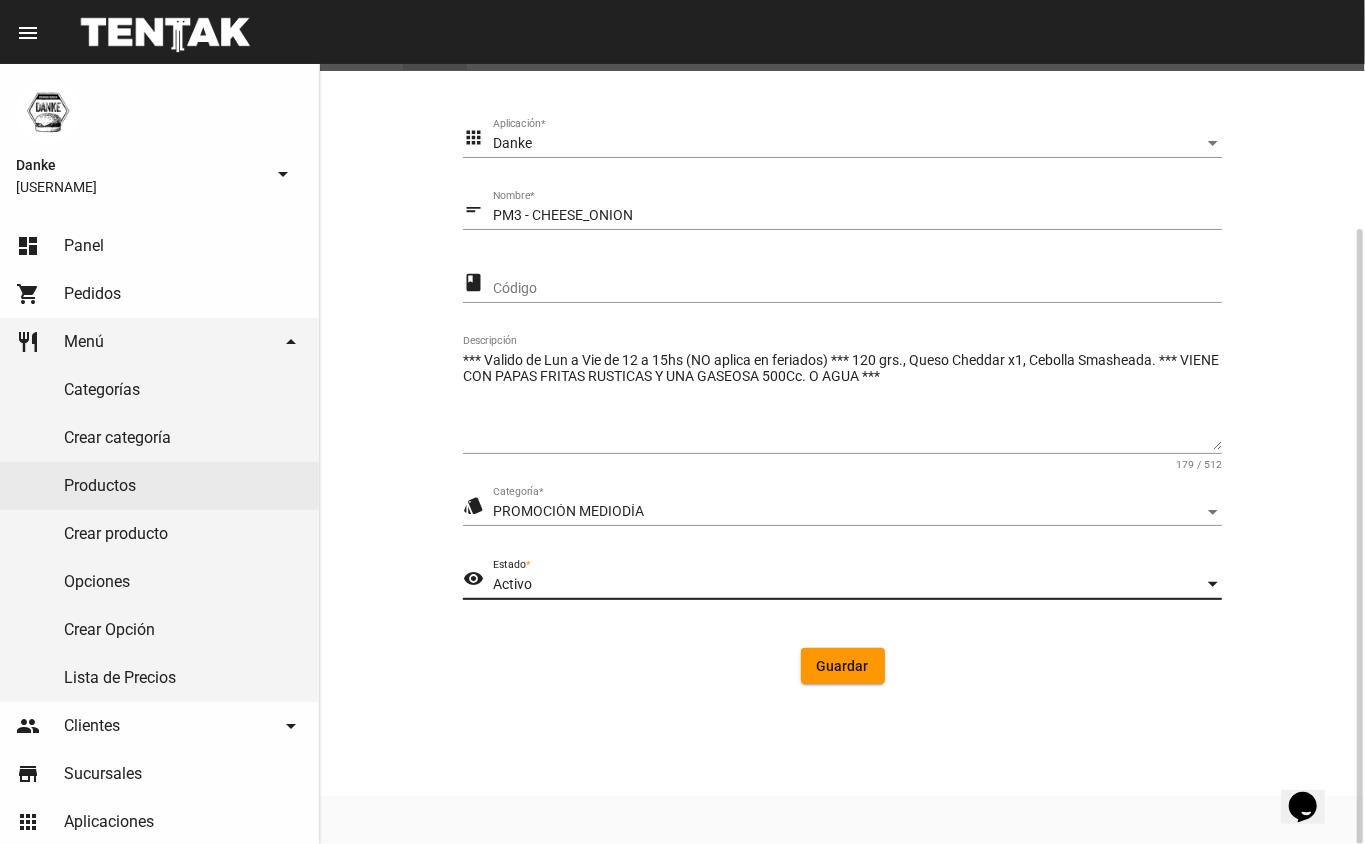 click on "Guardar" 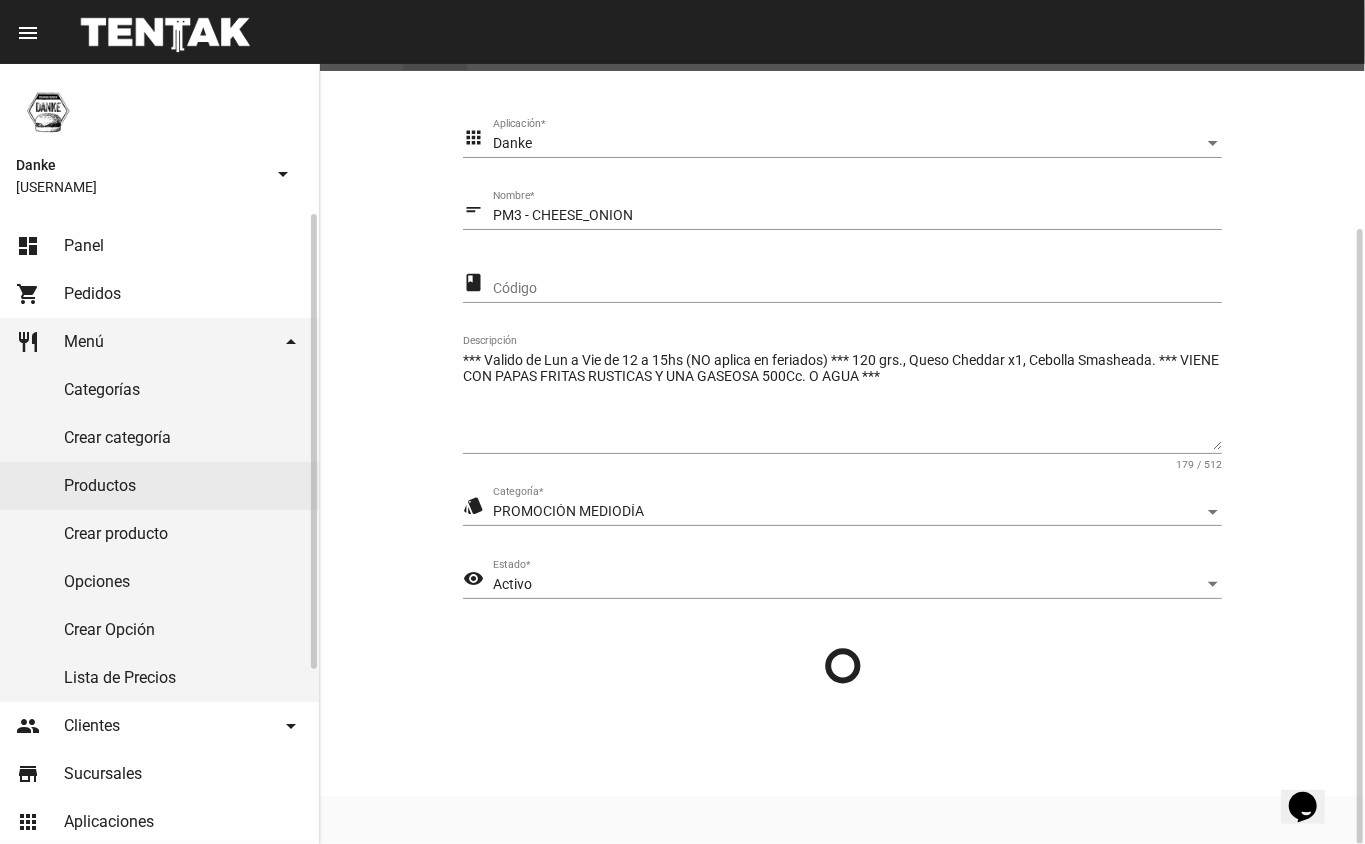 scroll, scrollTop: 0, scrollLeft: 0, axis: both 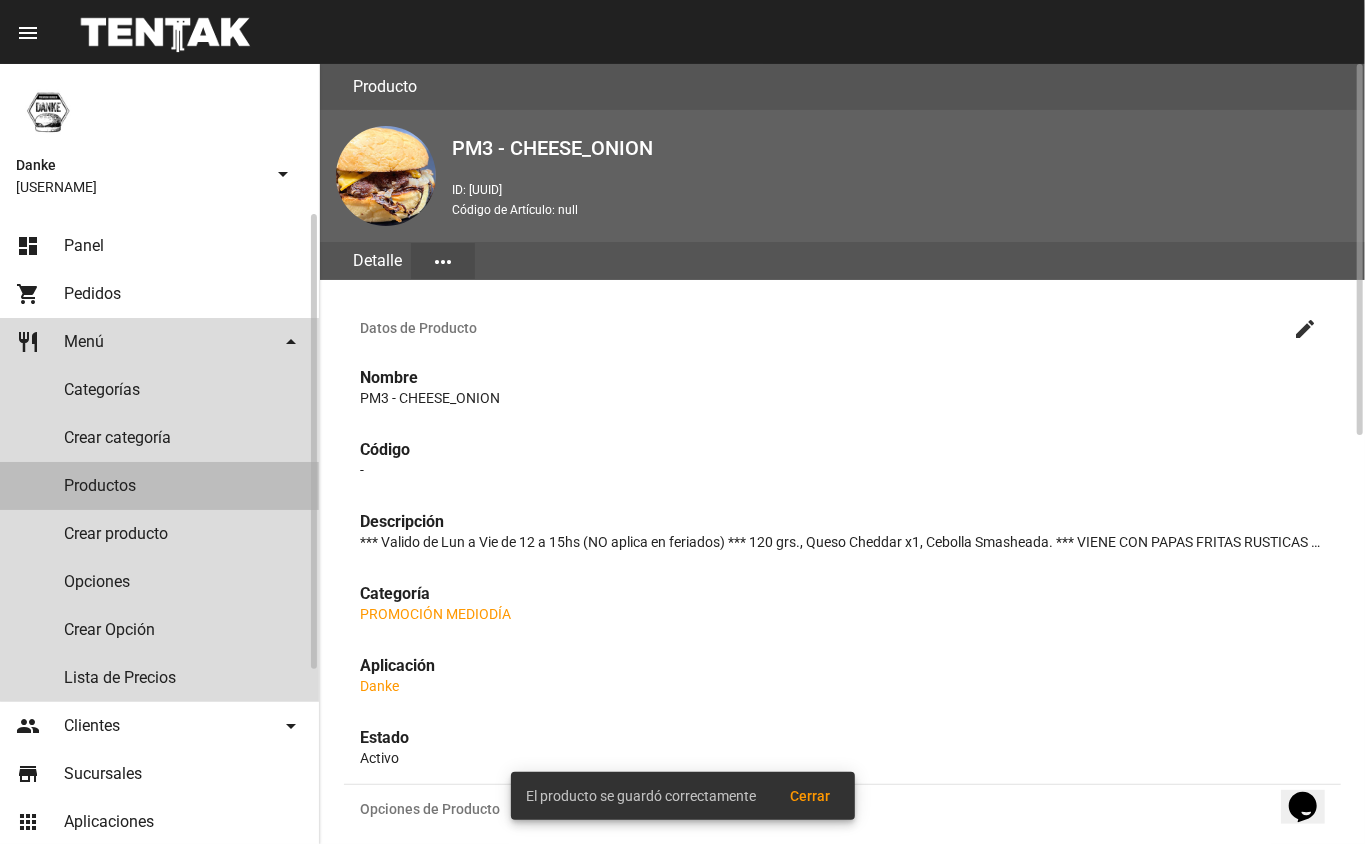 click on "Productos" 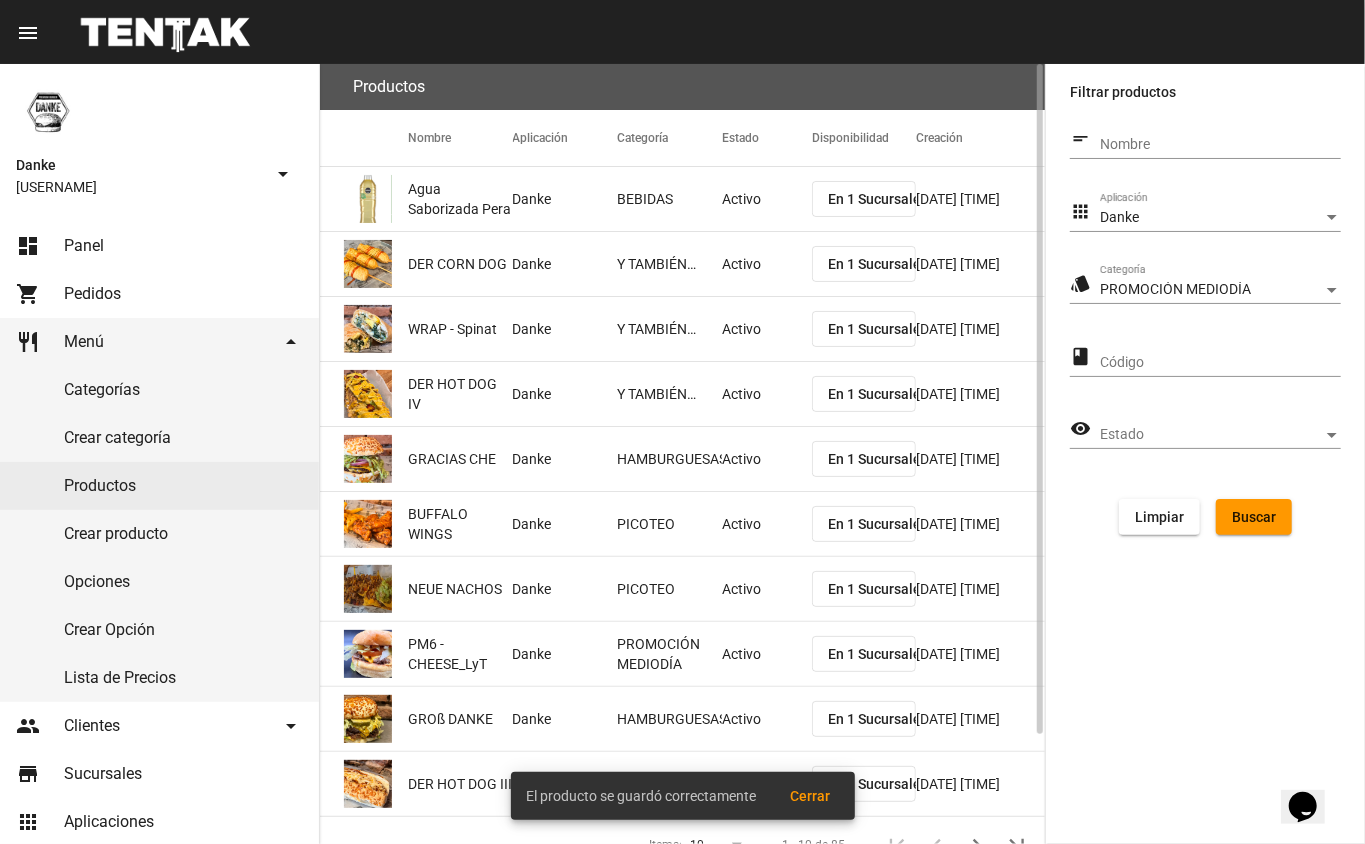 click on "Buscar" 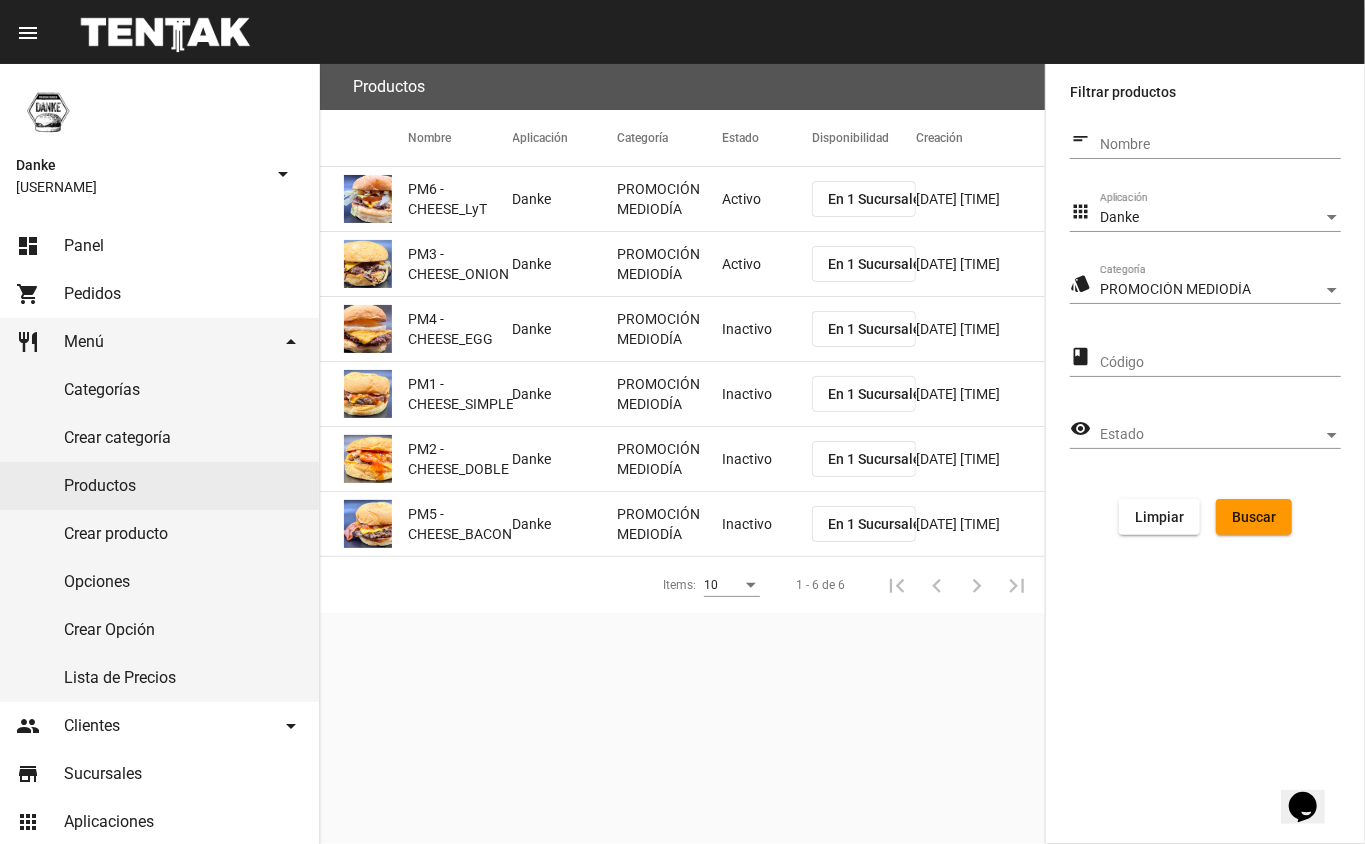 click on "Inactivo" 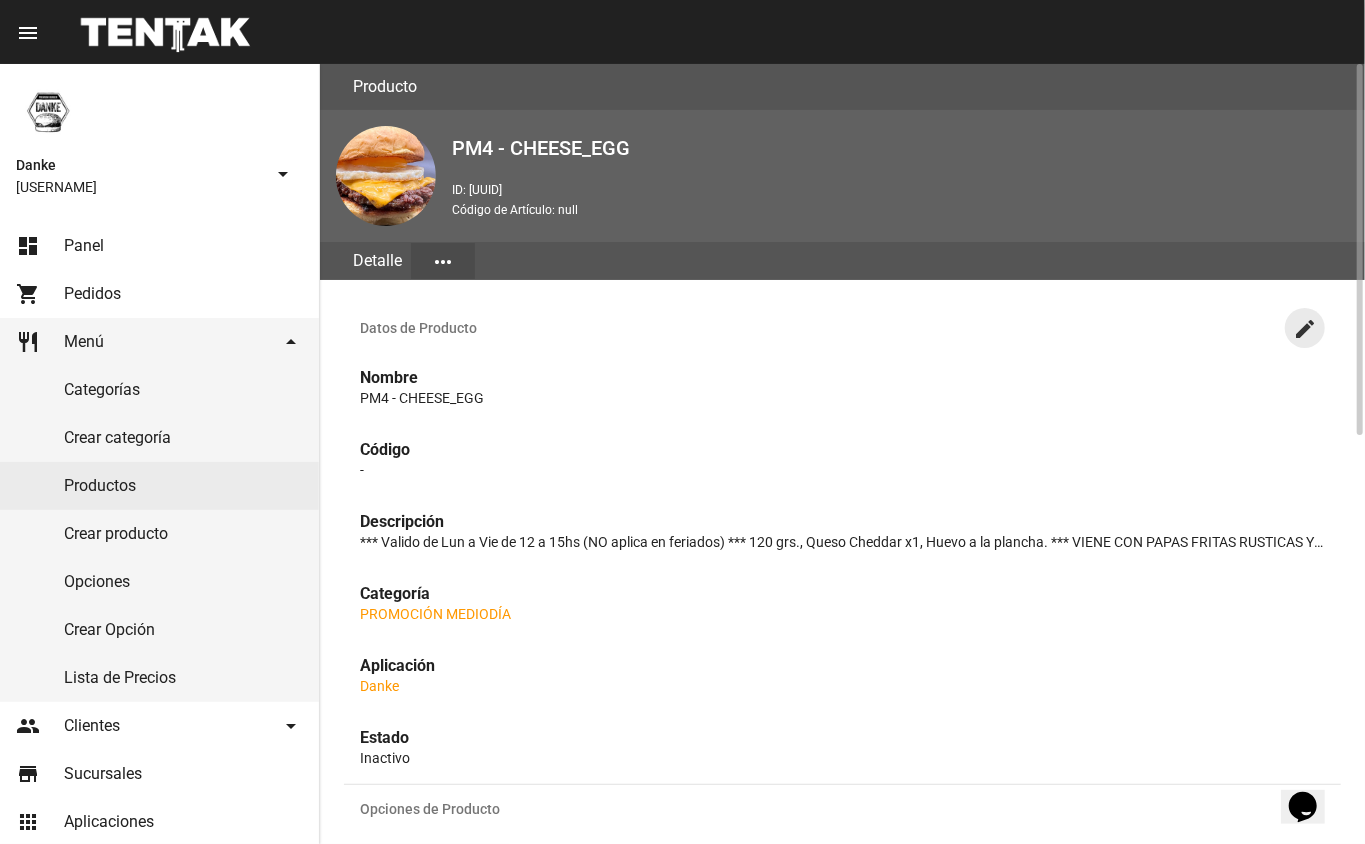 click on "create" 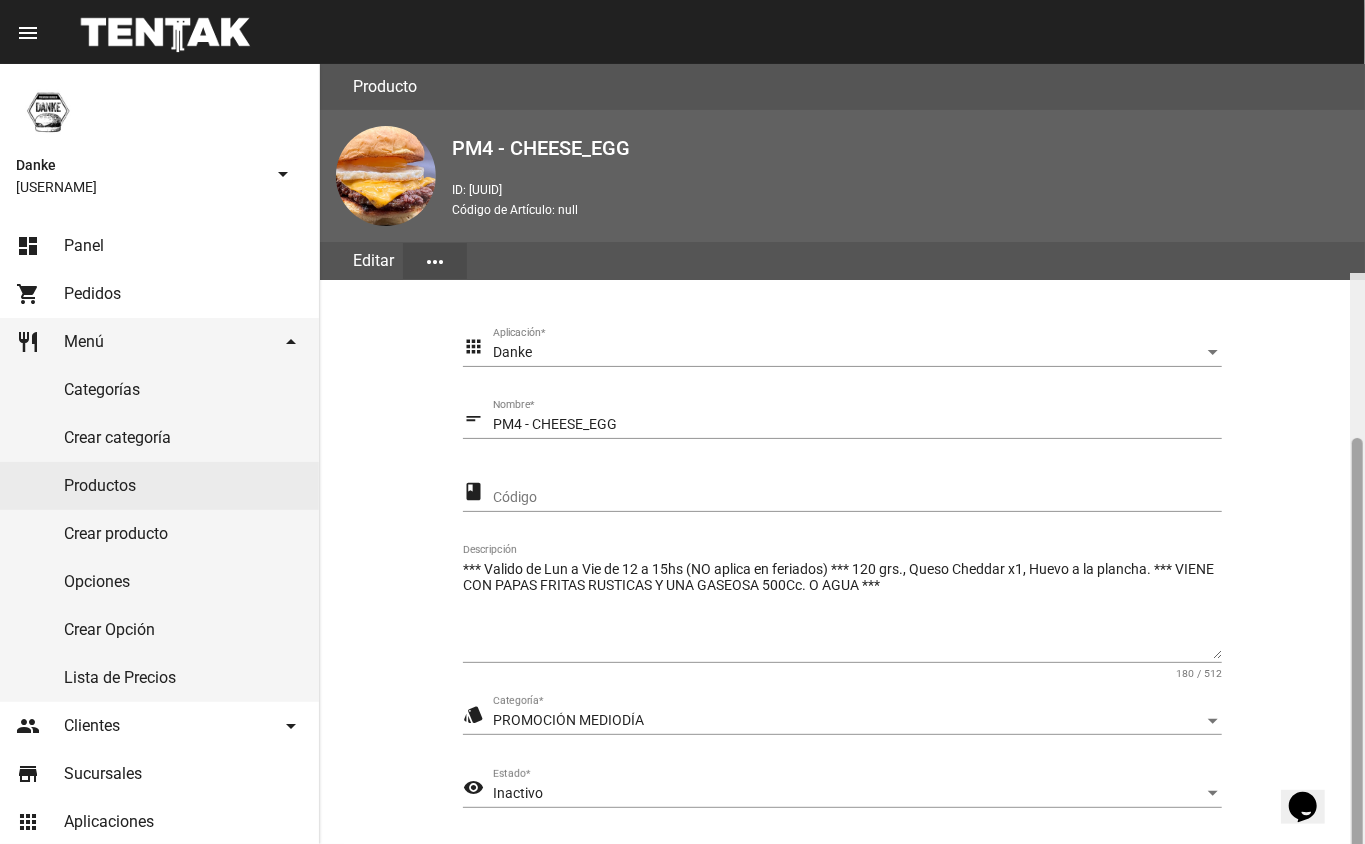 scroll, scrollTop: 209, scrollLeft: 0, axis: vertical 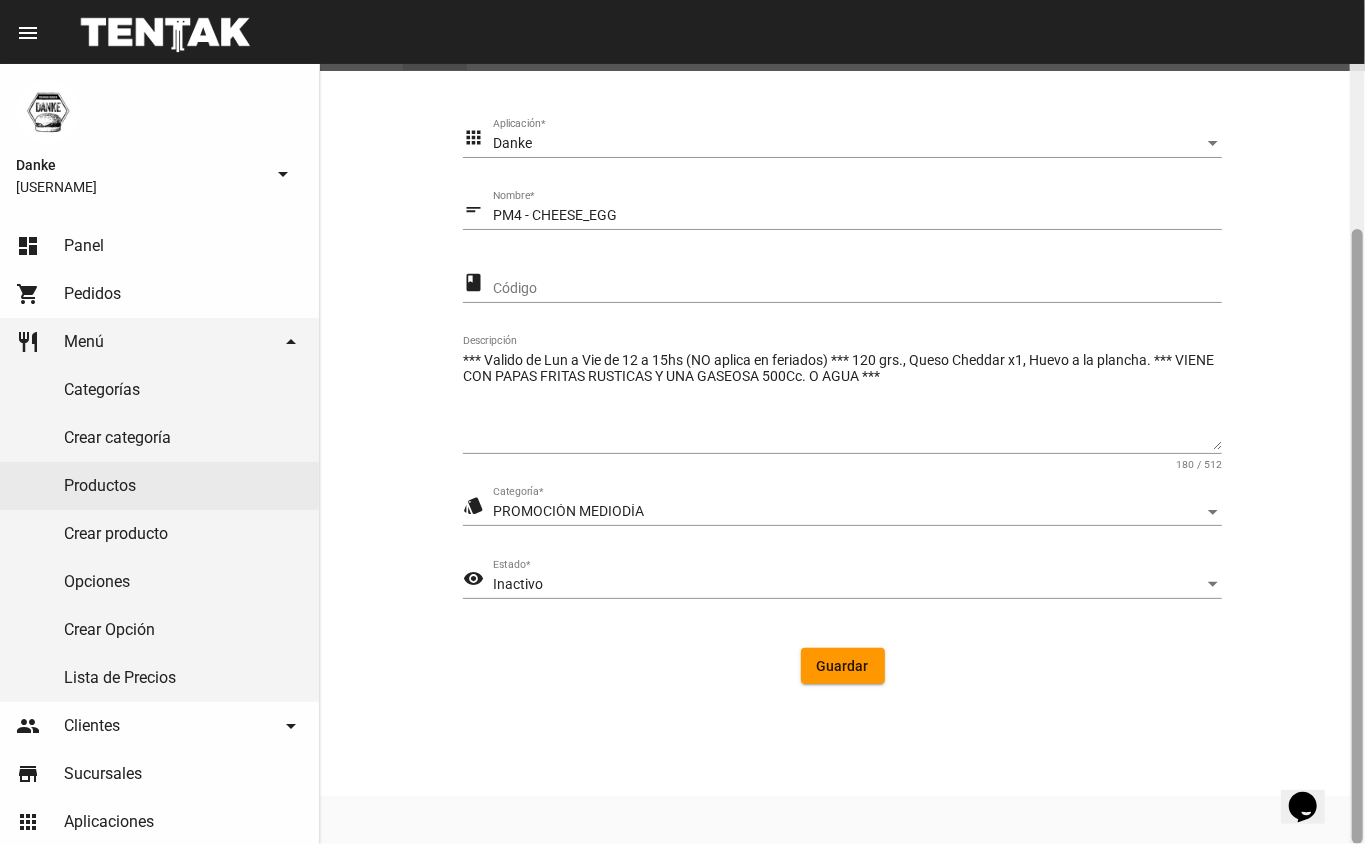 click 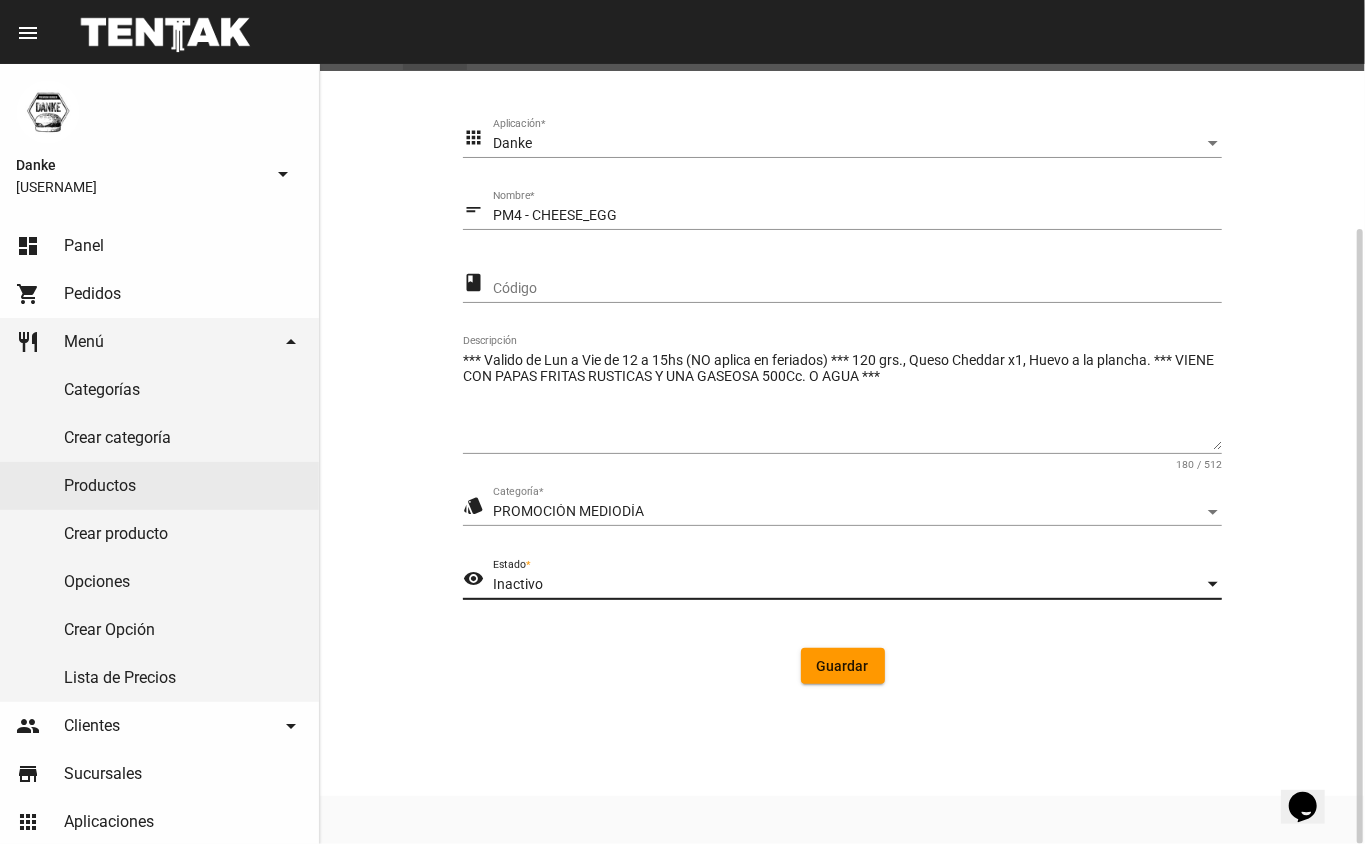 click on "Inactivo" at bounding box center [848, 585] 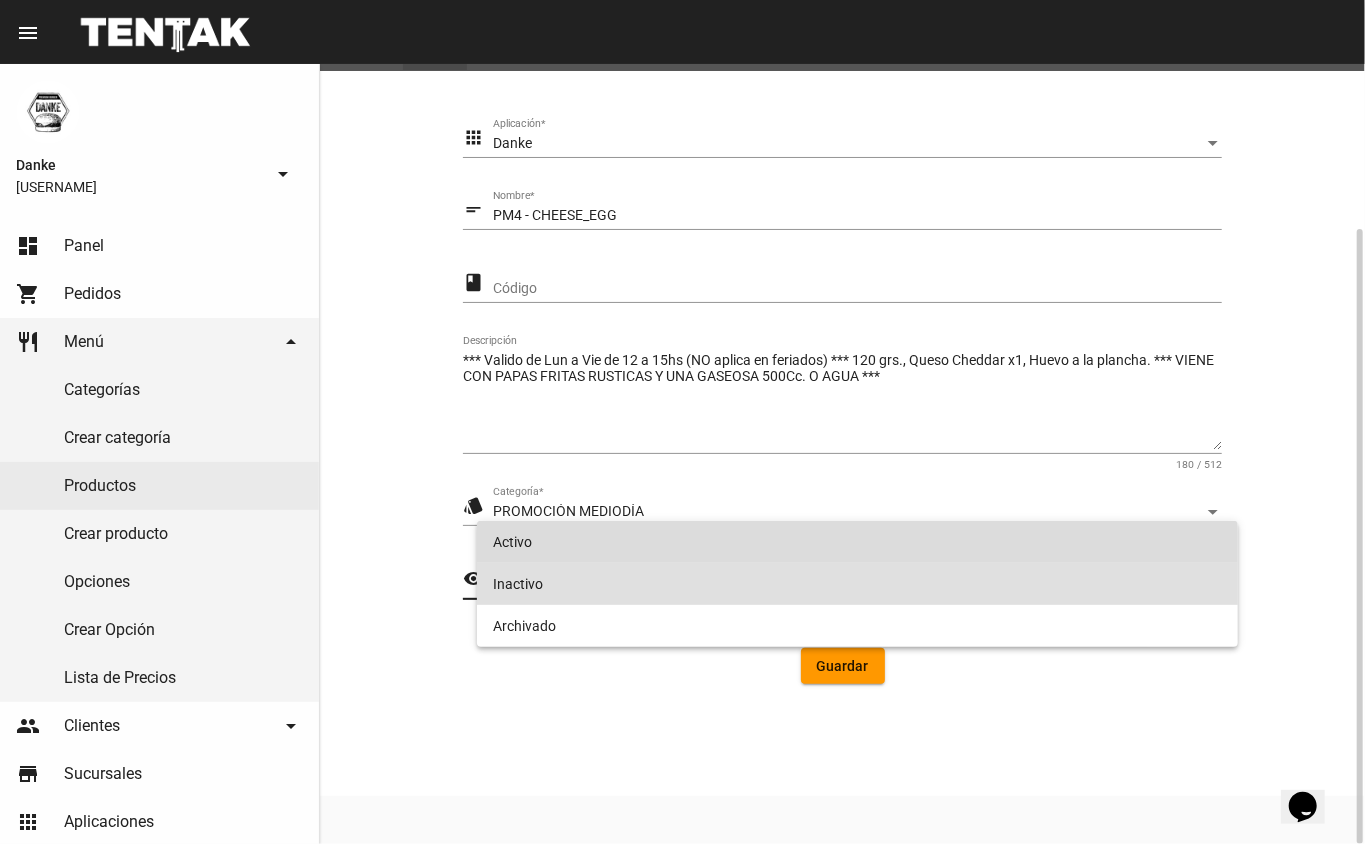 click on "Activo" at bounding box center [858, 542] 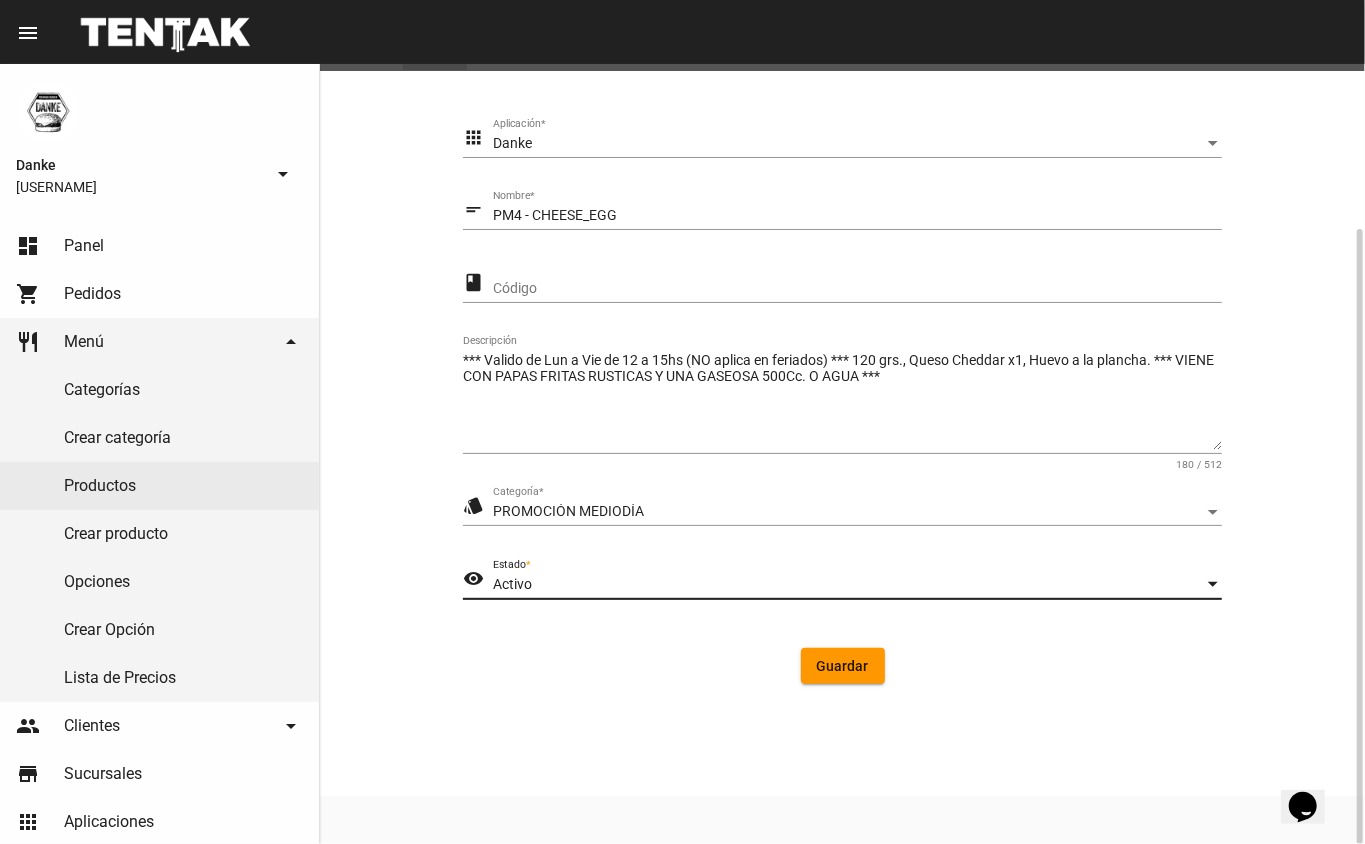 click on "Guardar" 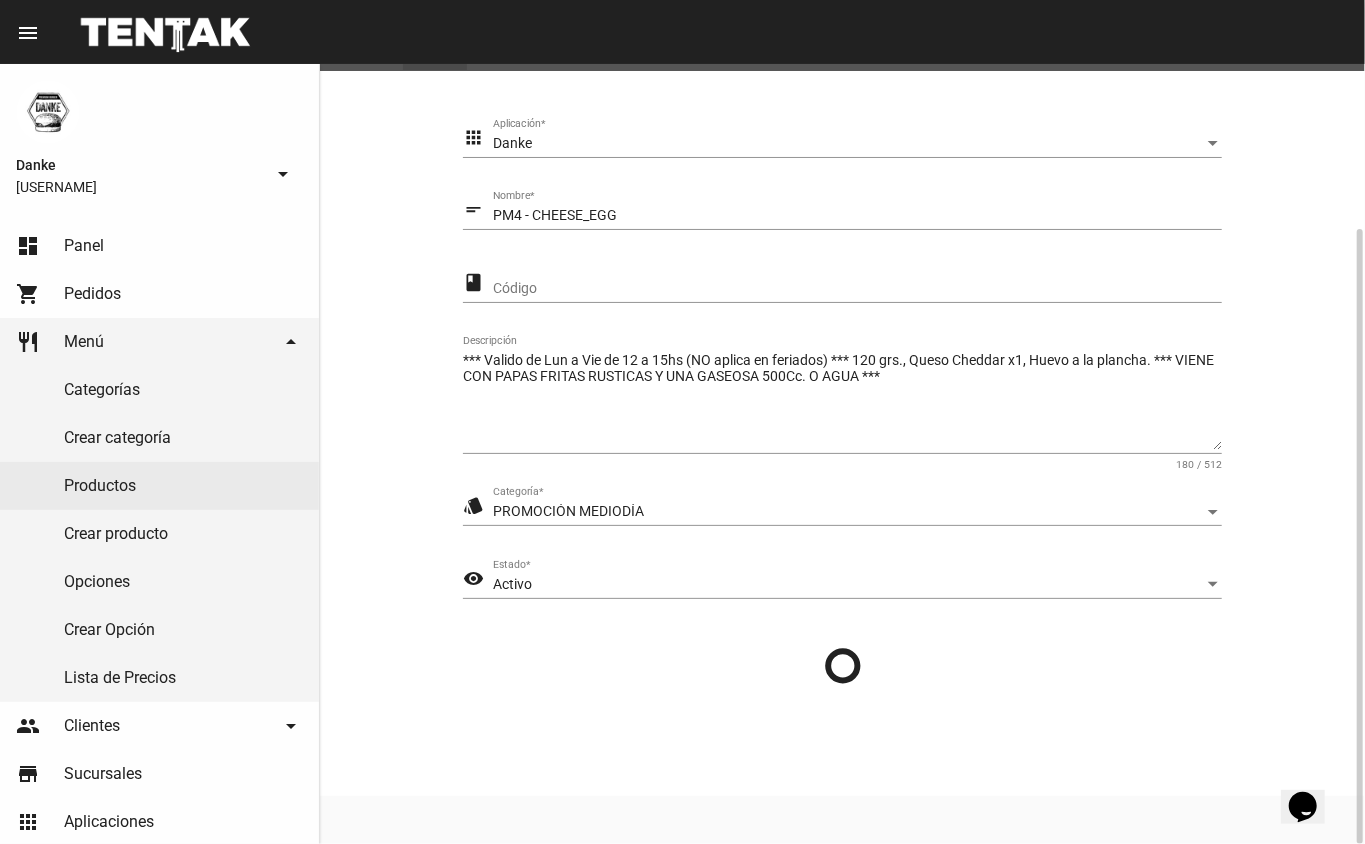 scroll, scrollTop: 0, scrollLeft: 0, axis: both 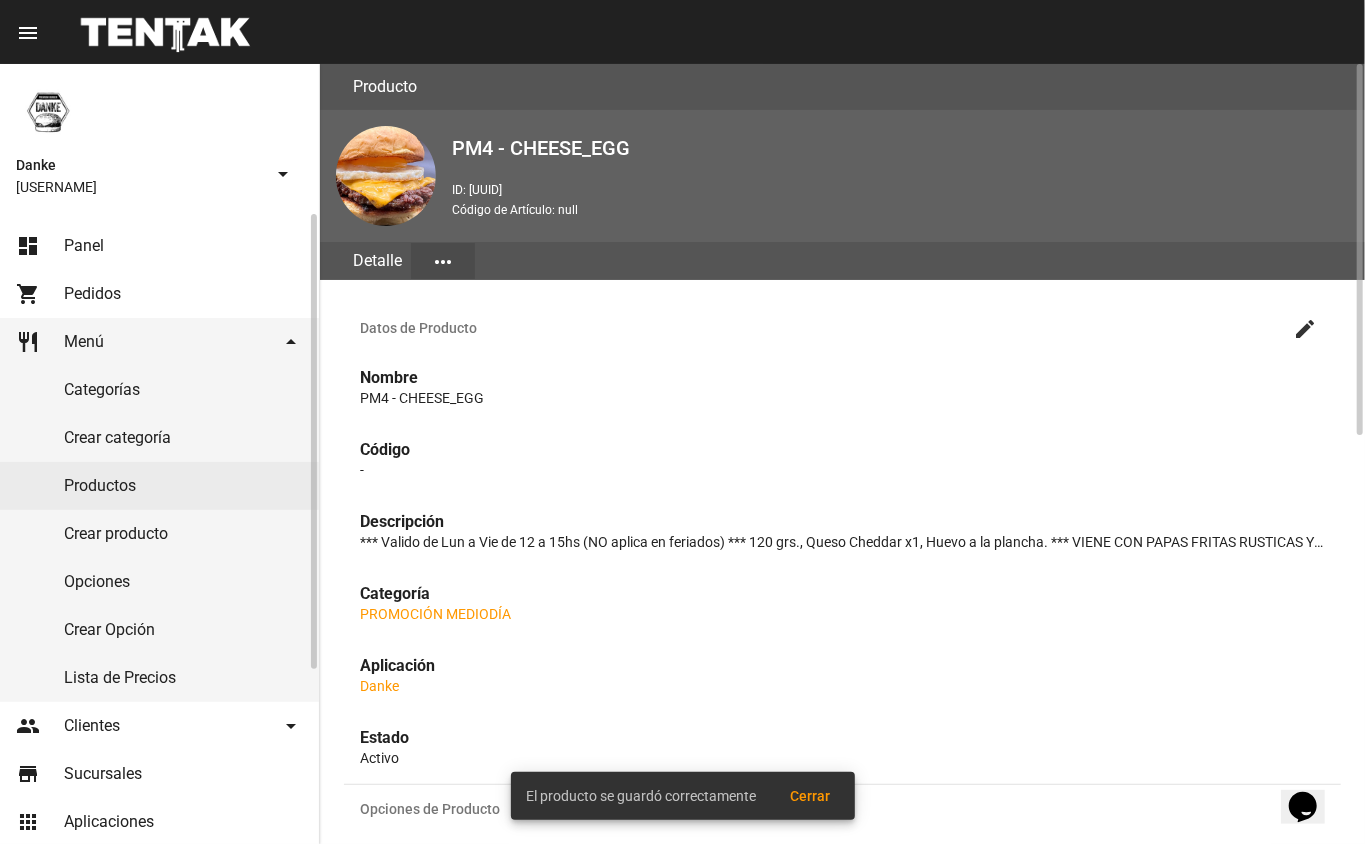 click on "Productos" 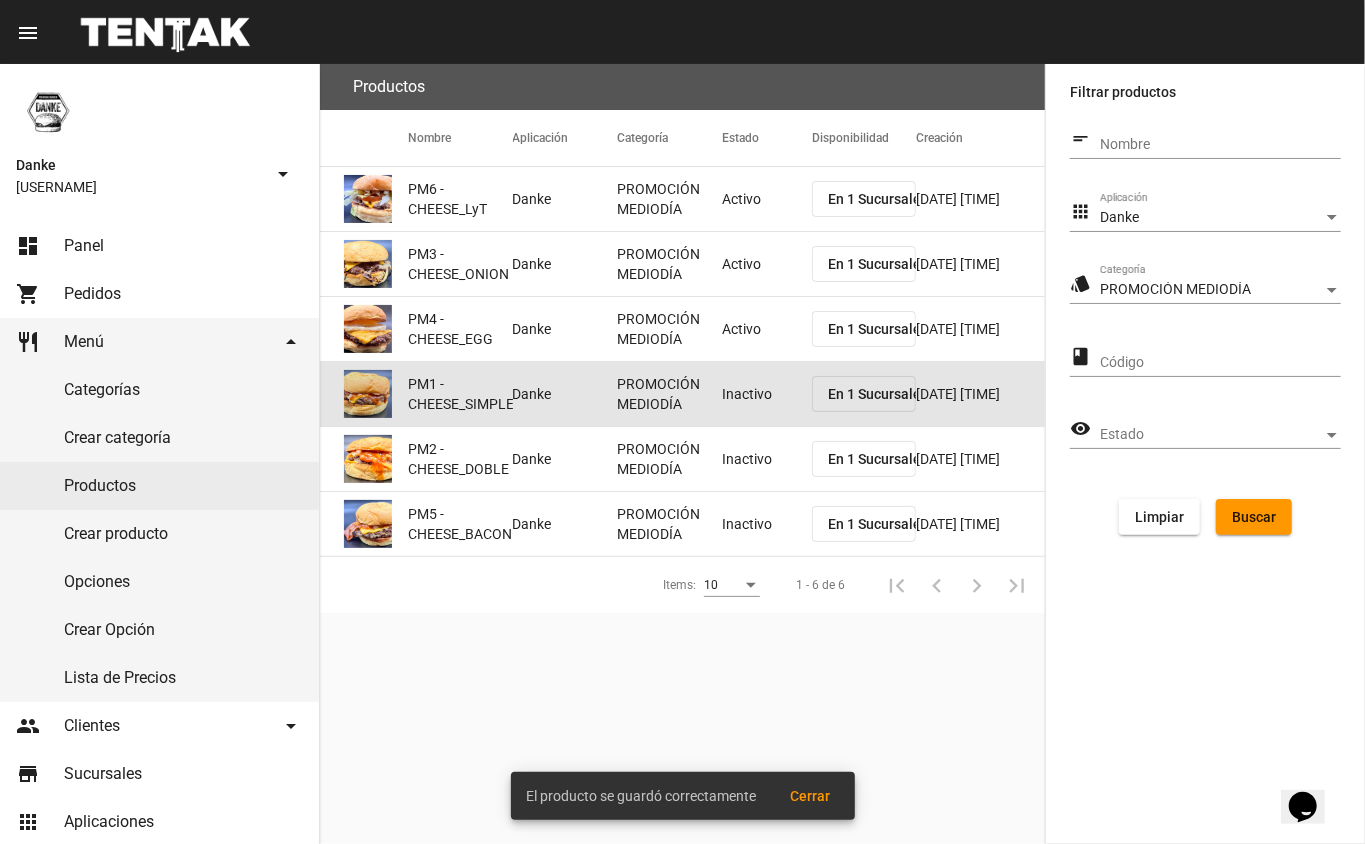 click on "Inactivo" 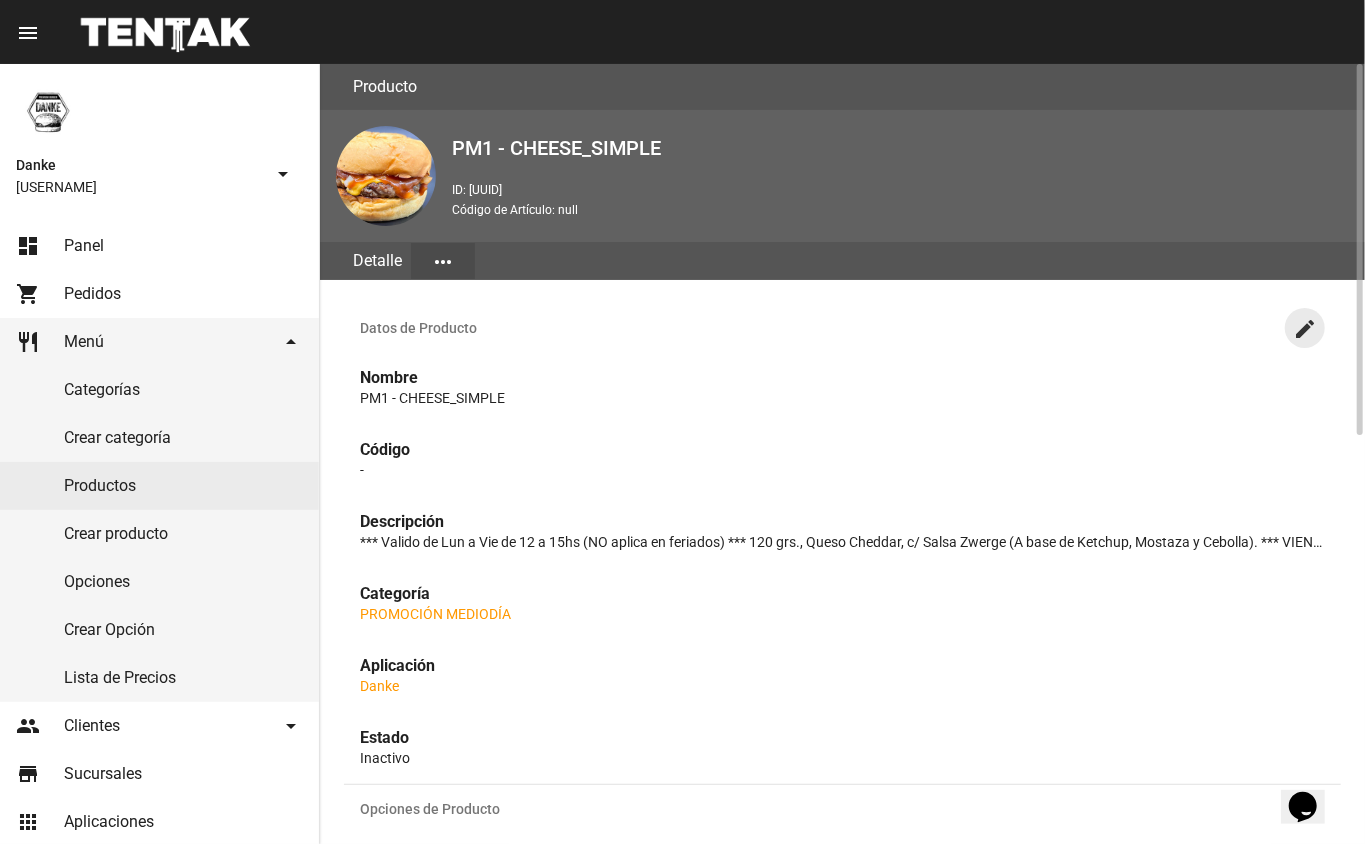 click on "create" 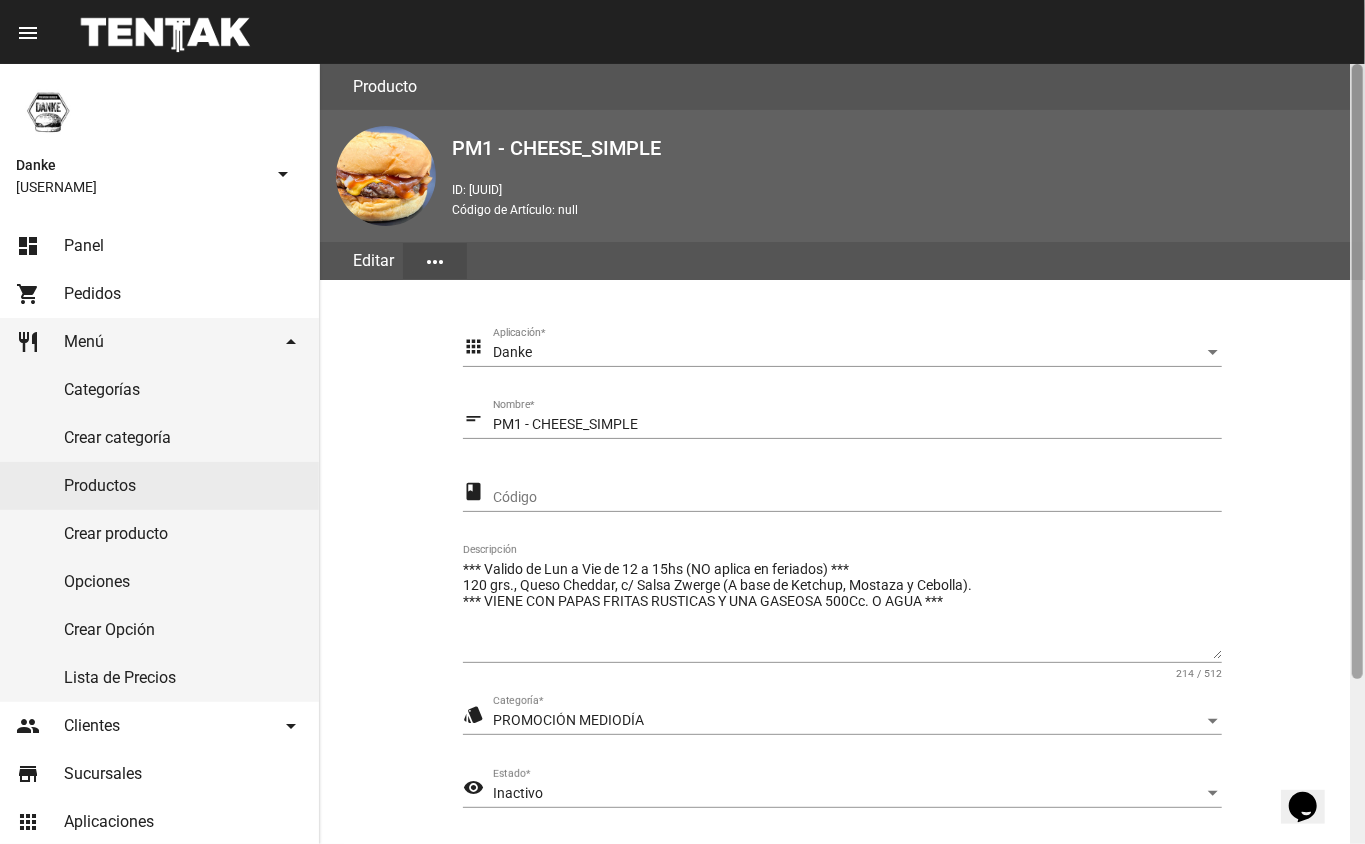 scroll, scrollTop: 209, scrollLeft: 0, axis: vertical 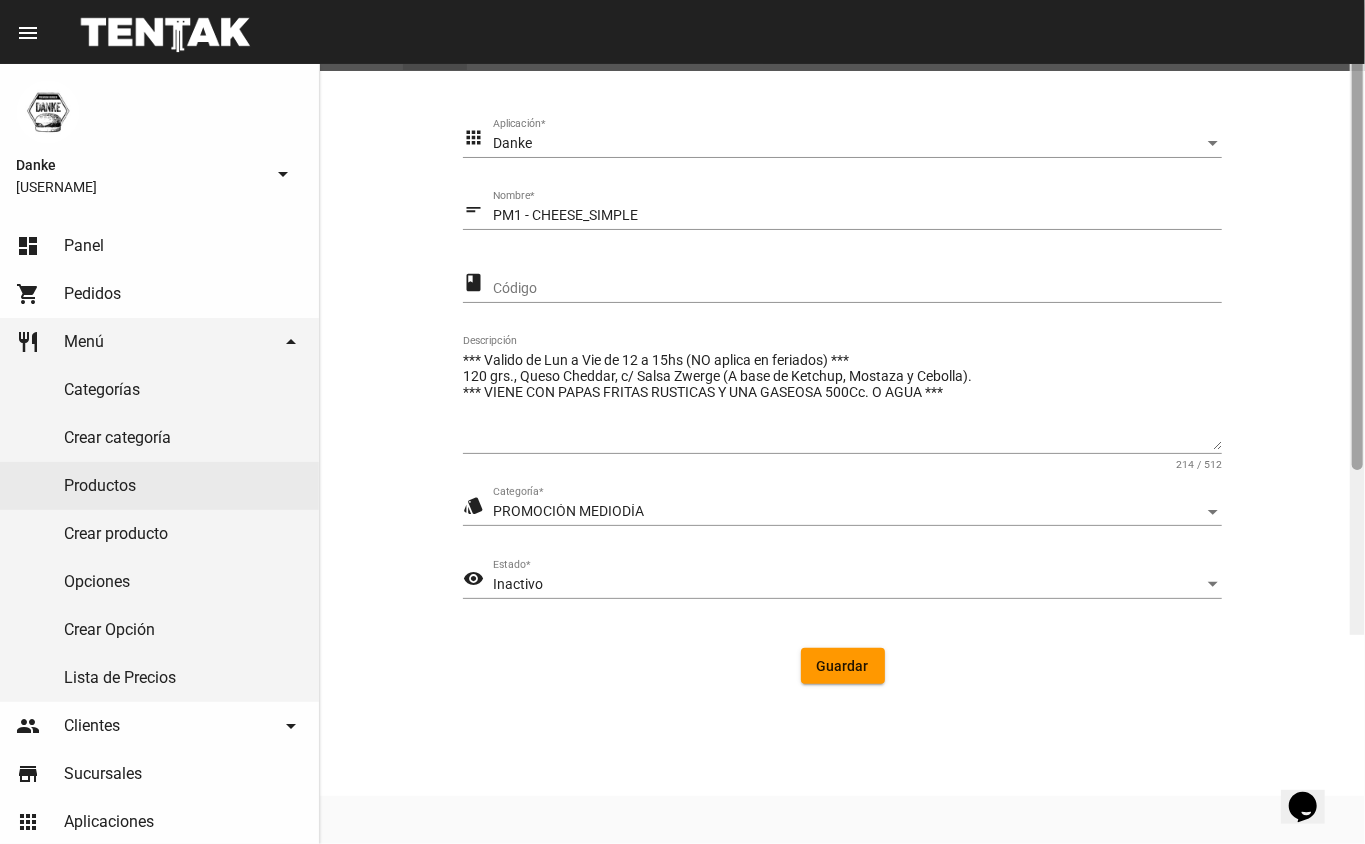 click 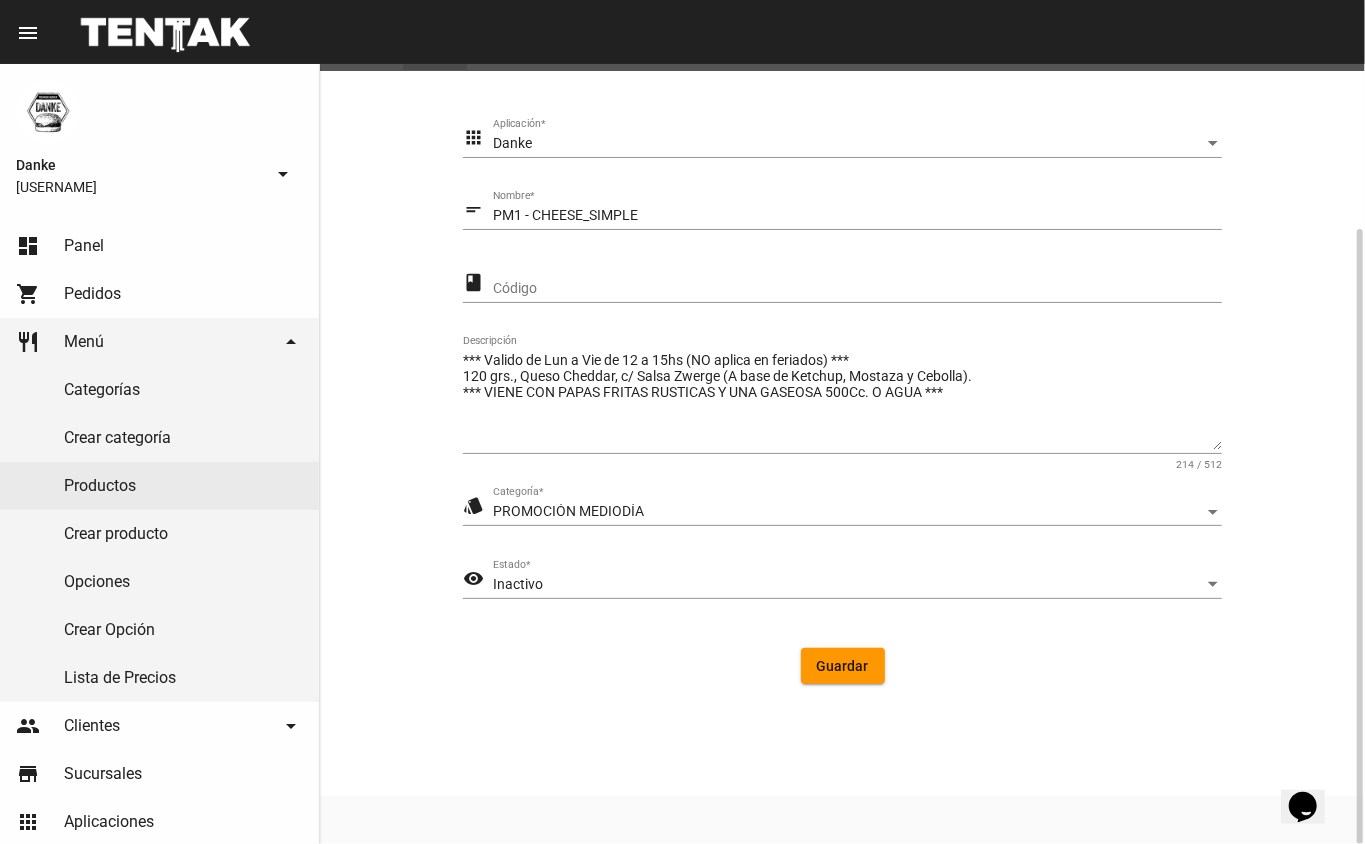 click on "Inactivo" at bounding box center (848, 585) 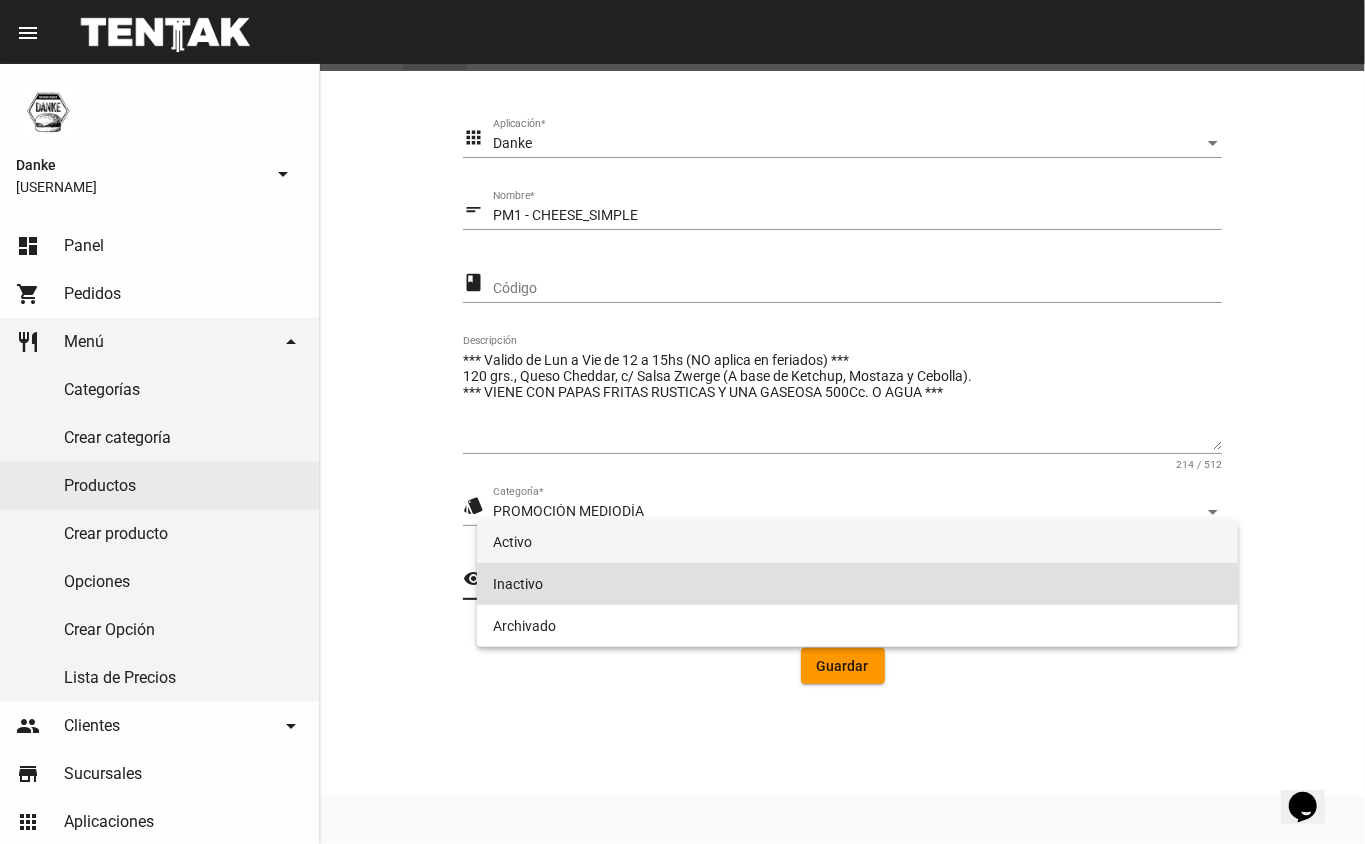 click on "Activo" at bounding box center [858, 542] 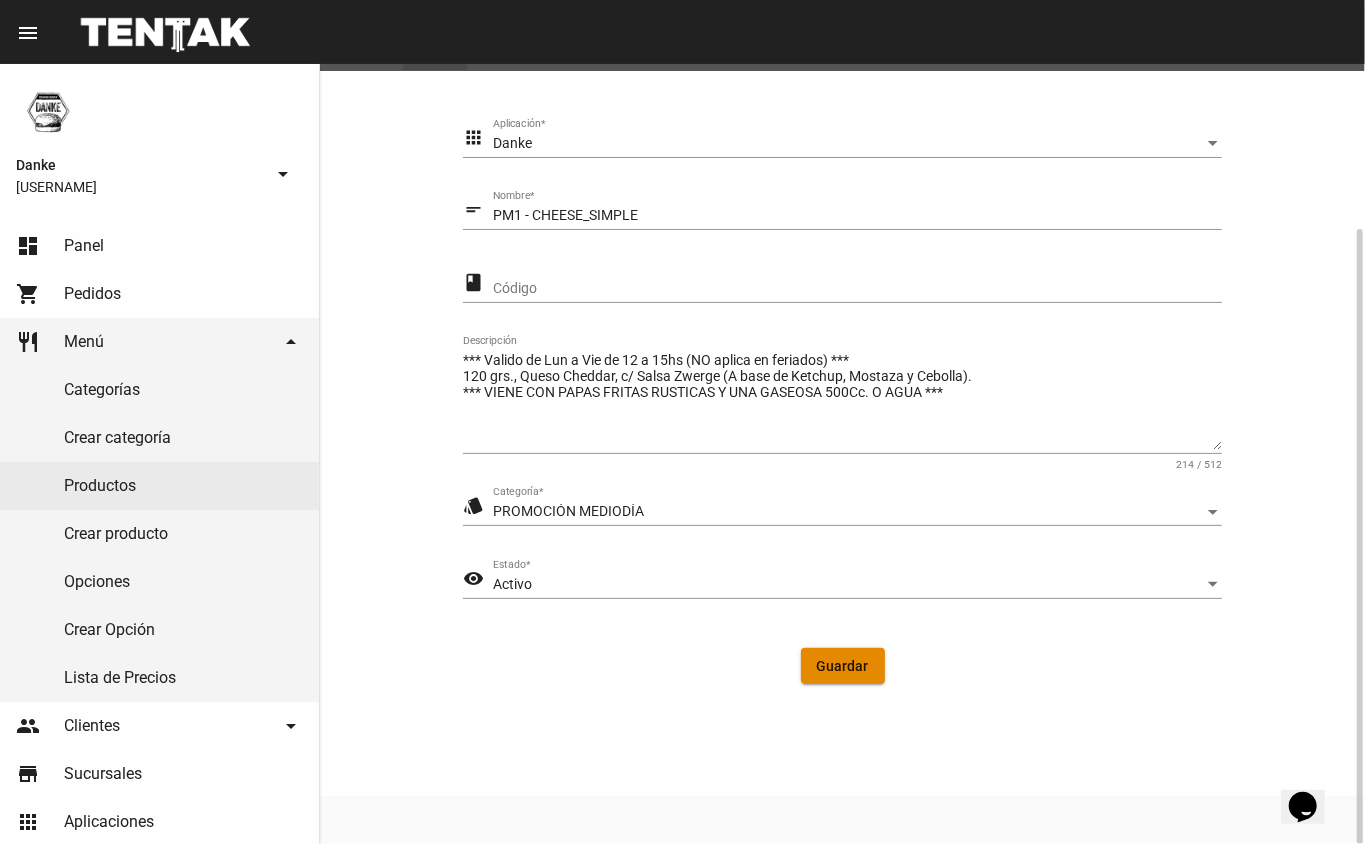 click on "Guardar" 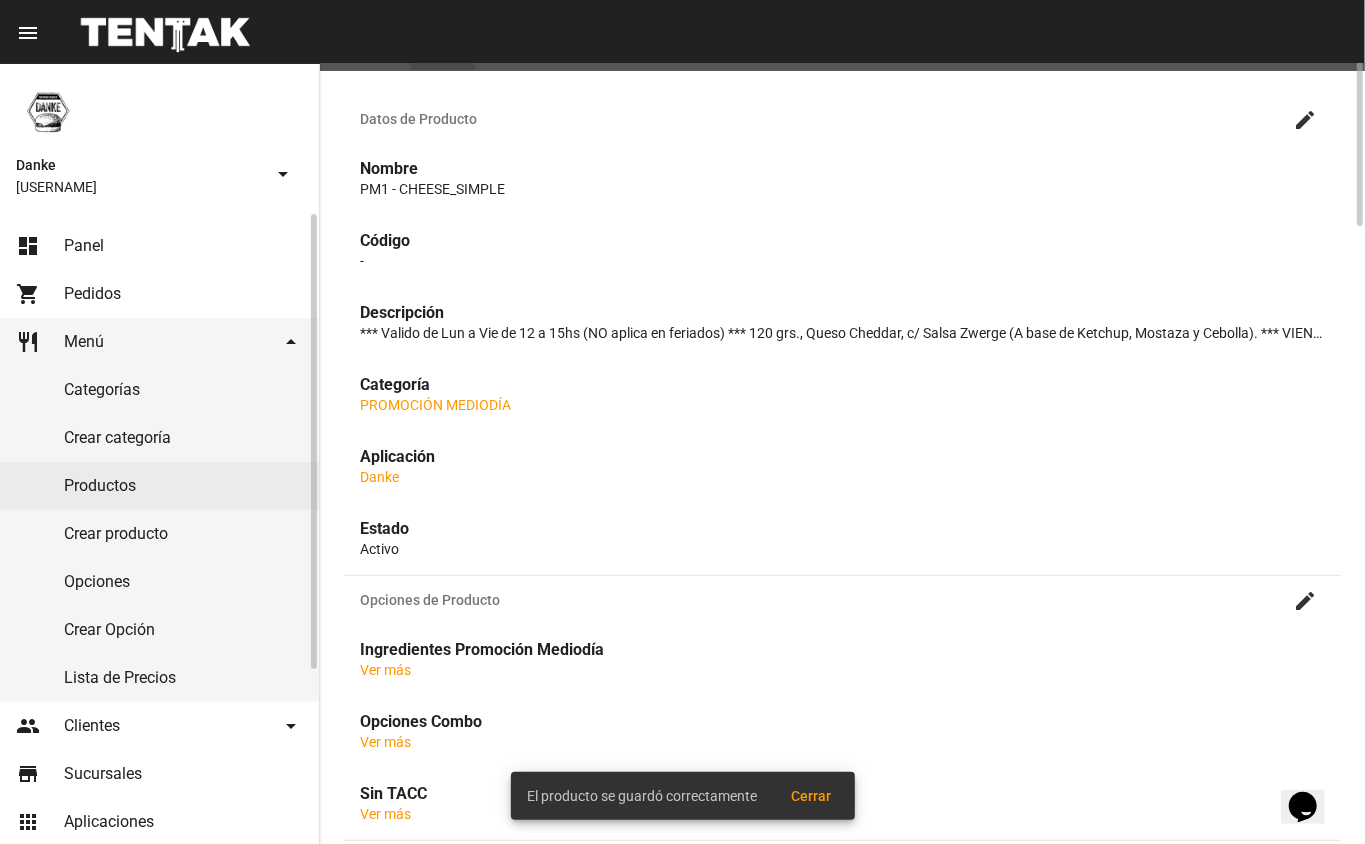 scroll, scrollTop: 0, scrollLeft: 0, axis: both 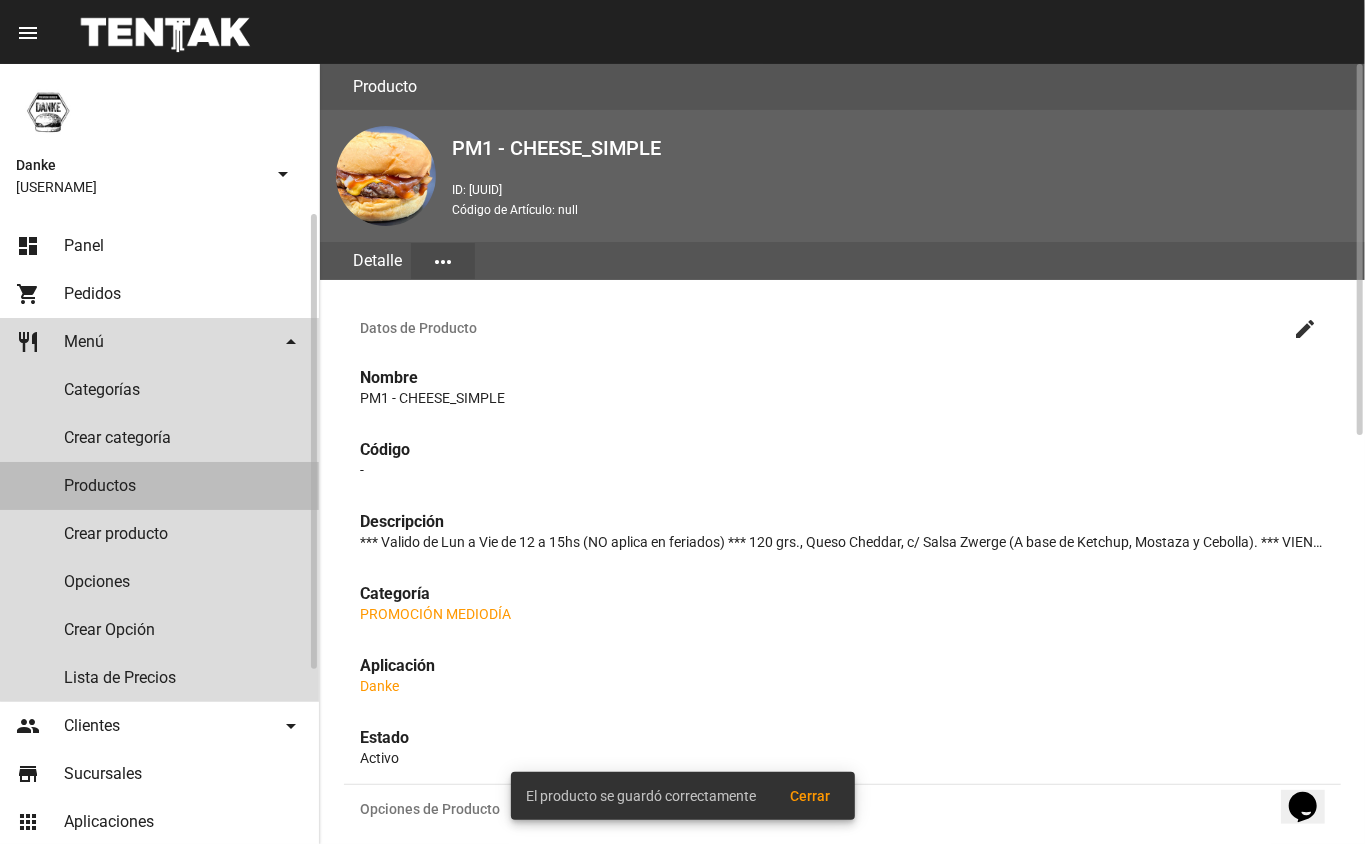 click on "Productos" 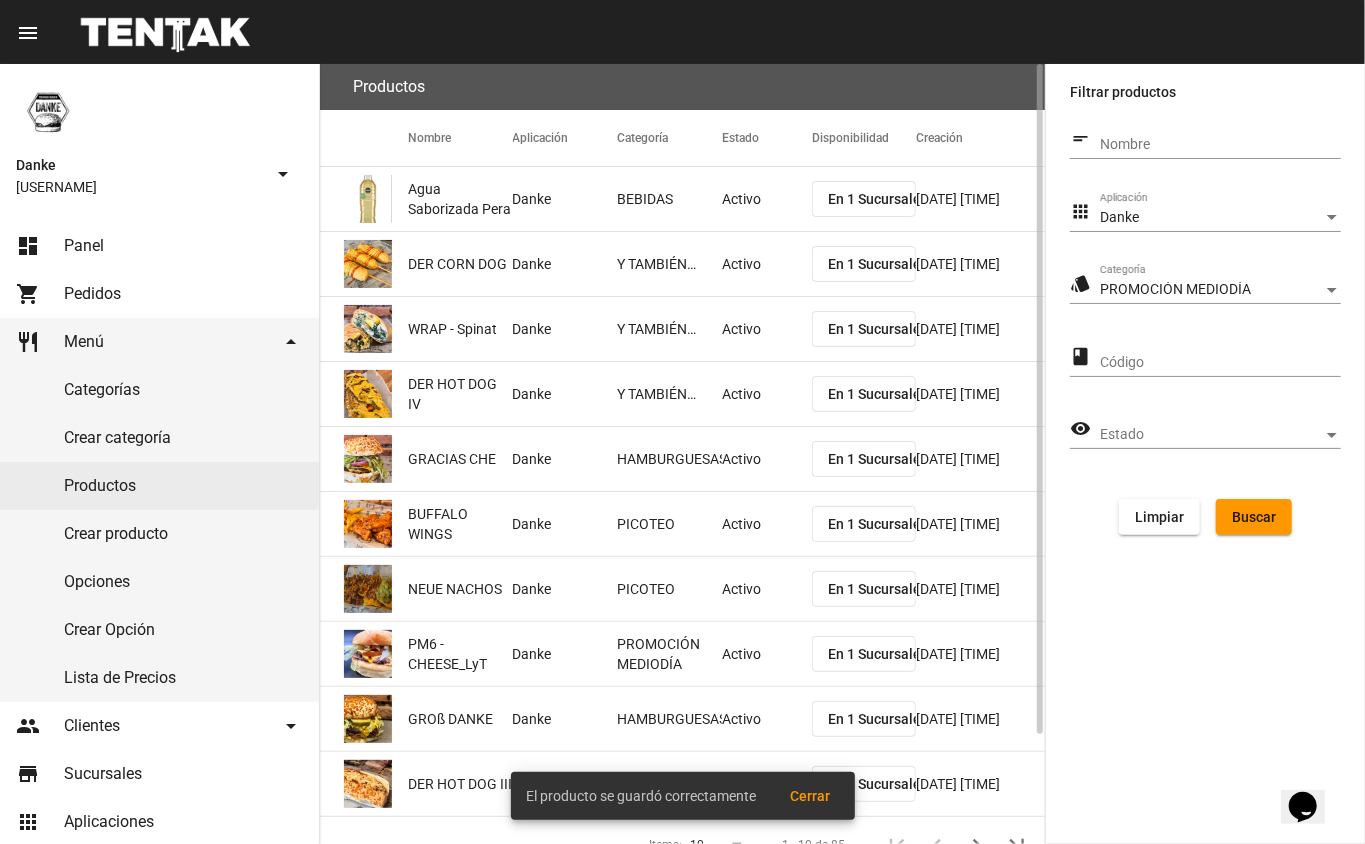 click on "Buscar" 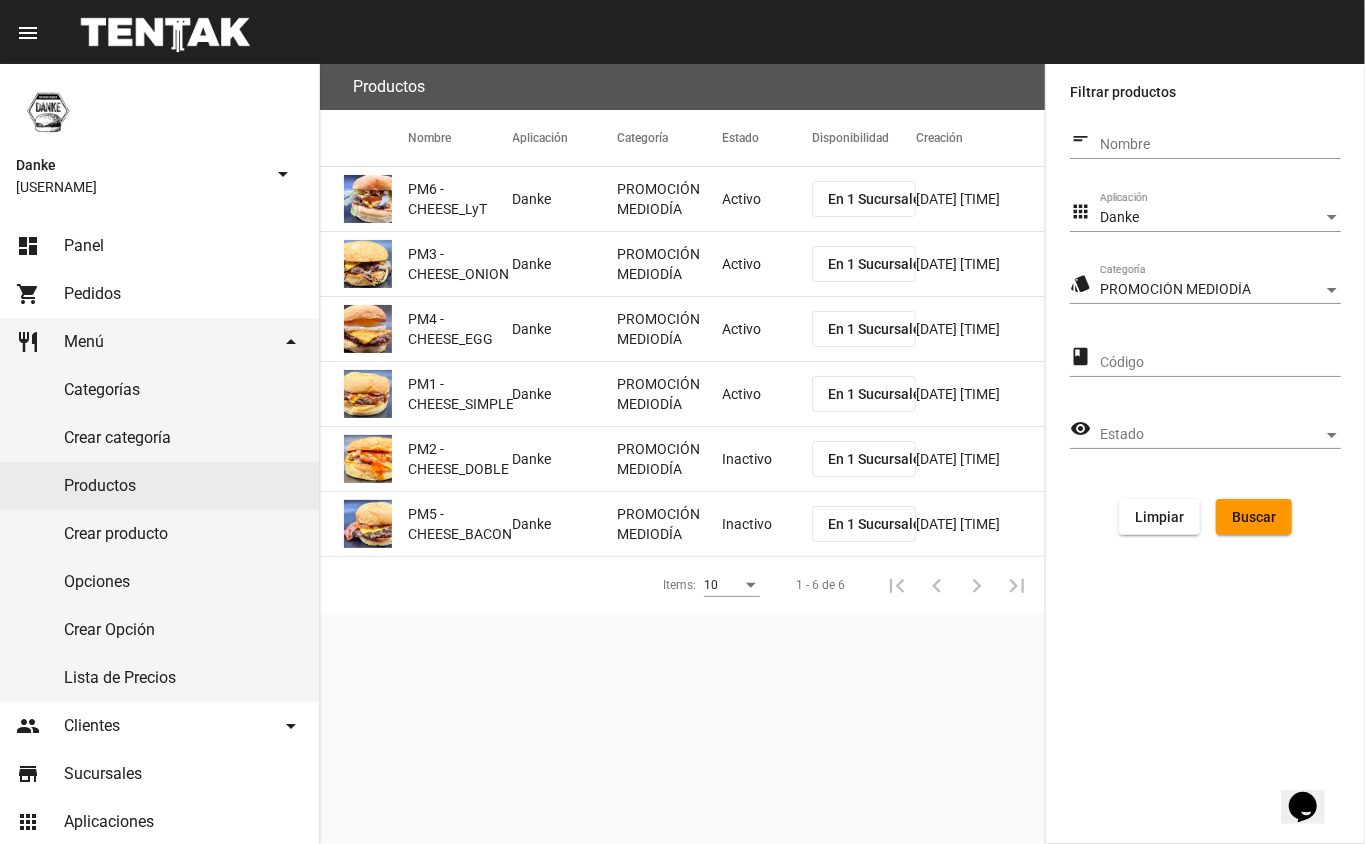 click on "Inactivo" 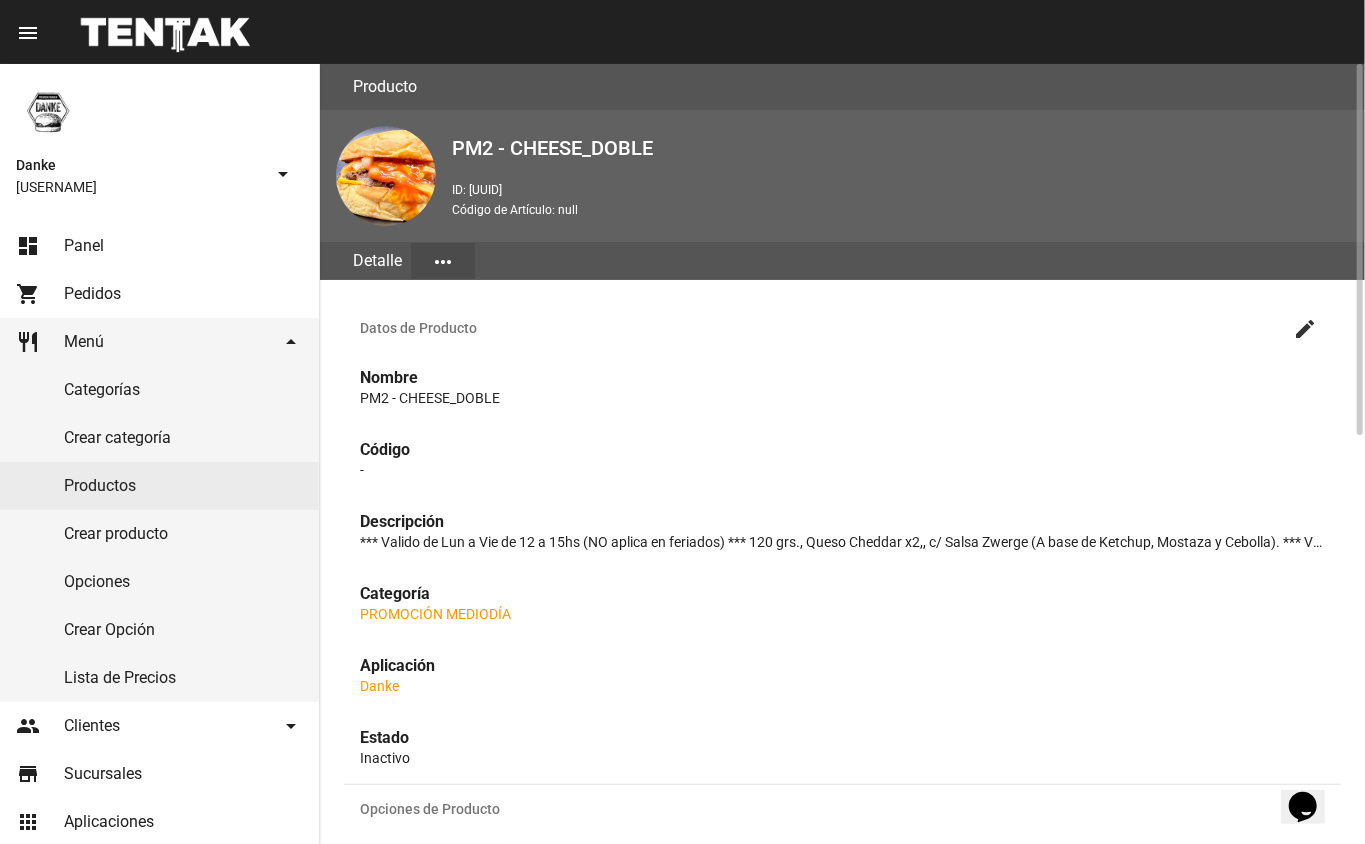 click on "create" 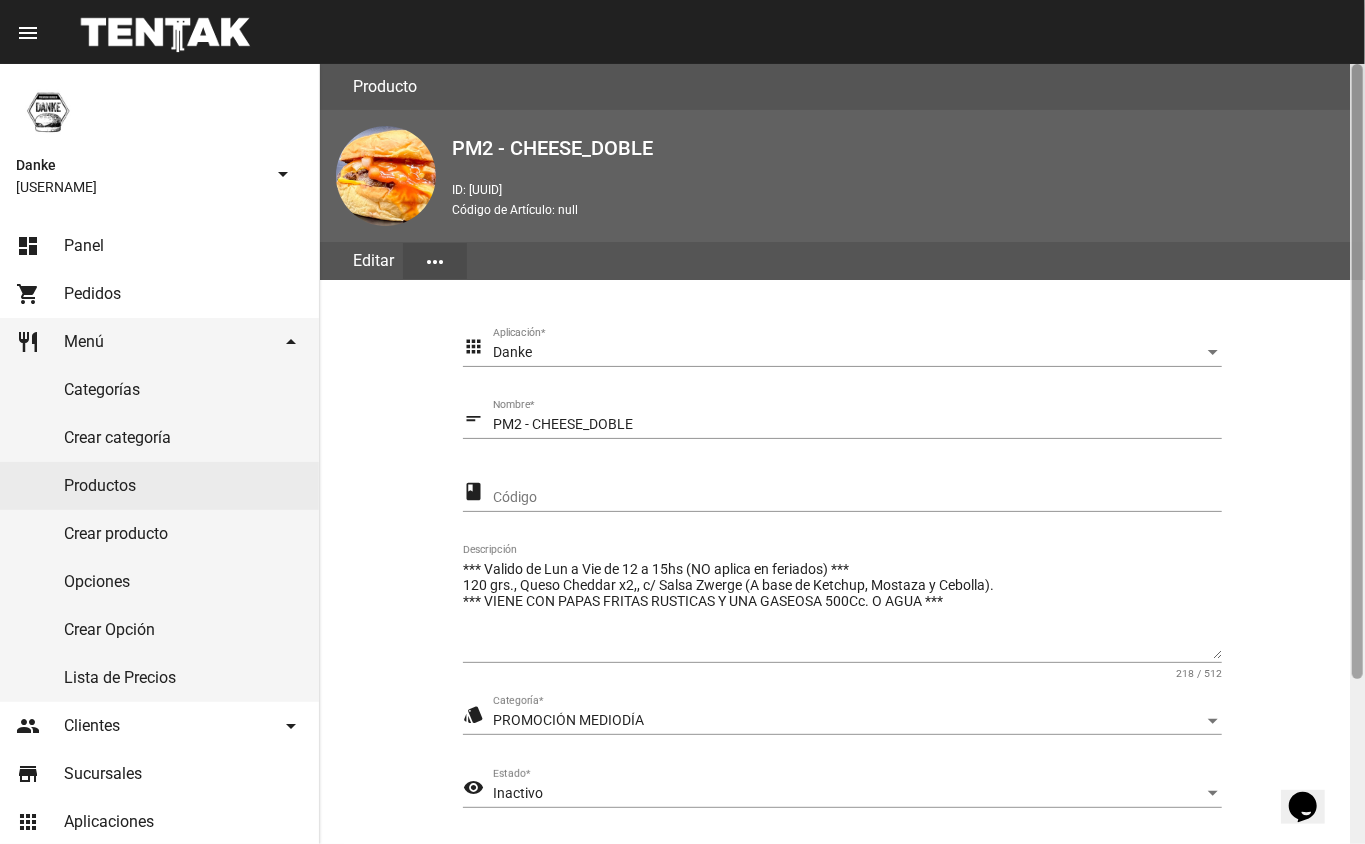 click 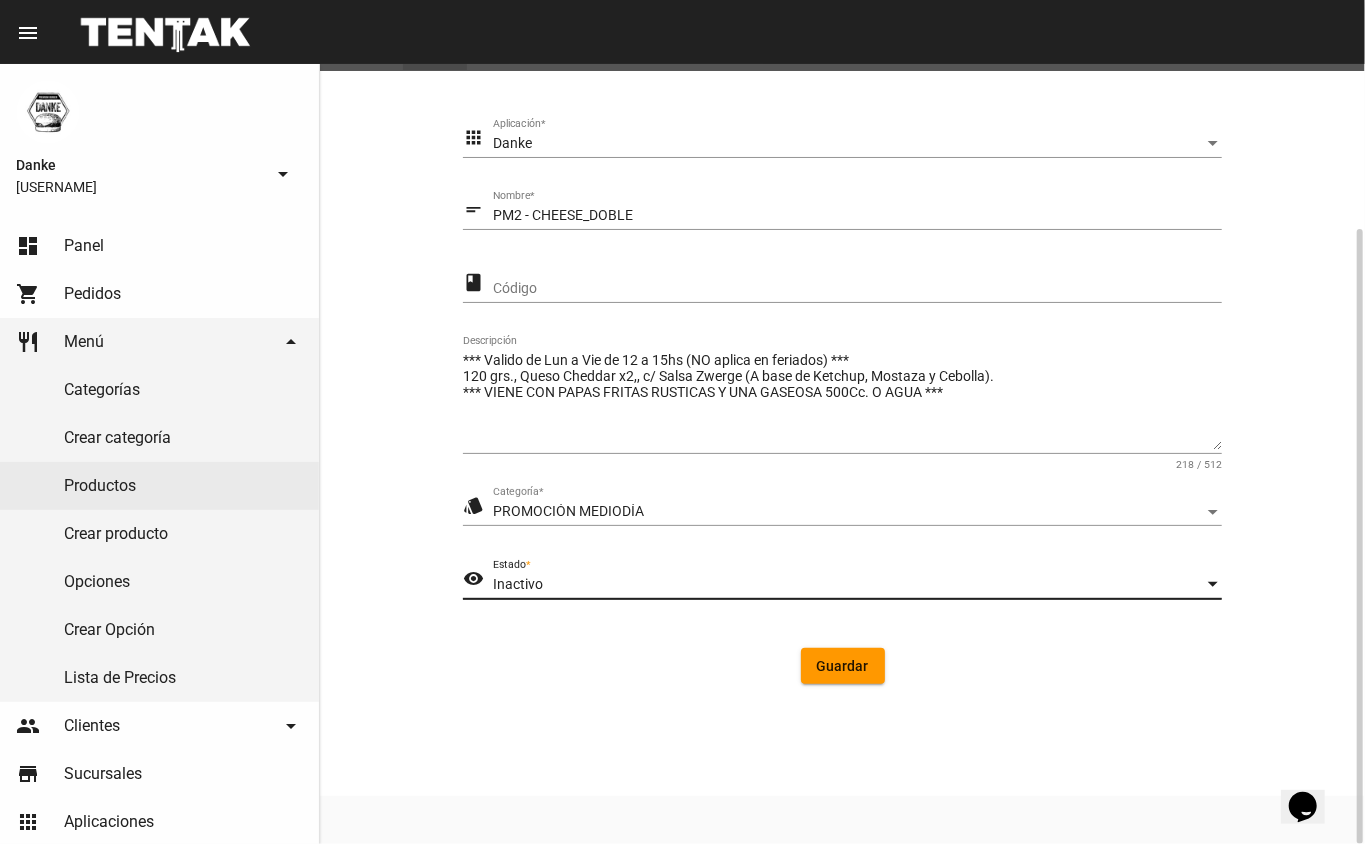 click on "Inactivo" at bounding box center [848, 585] 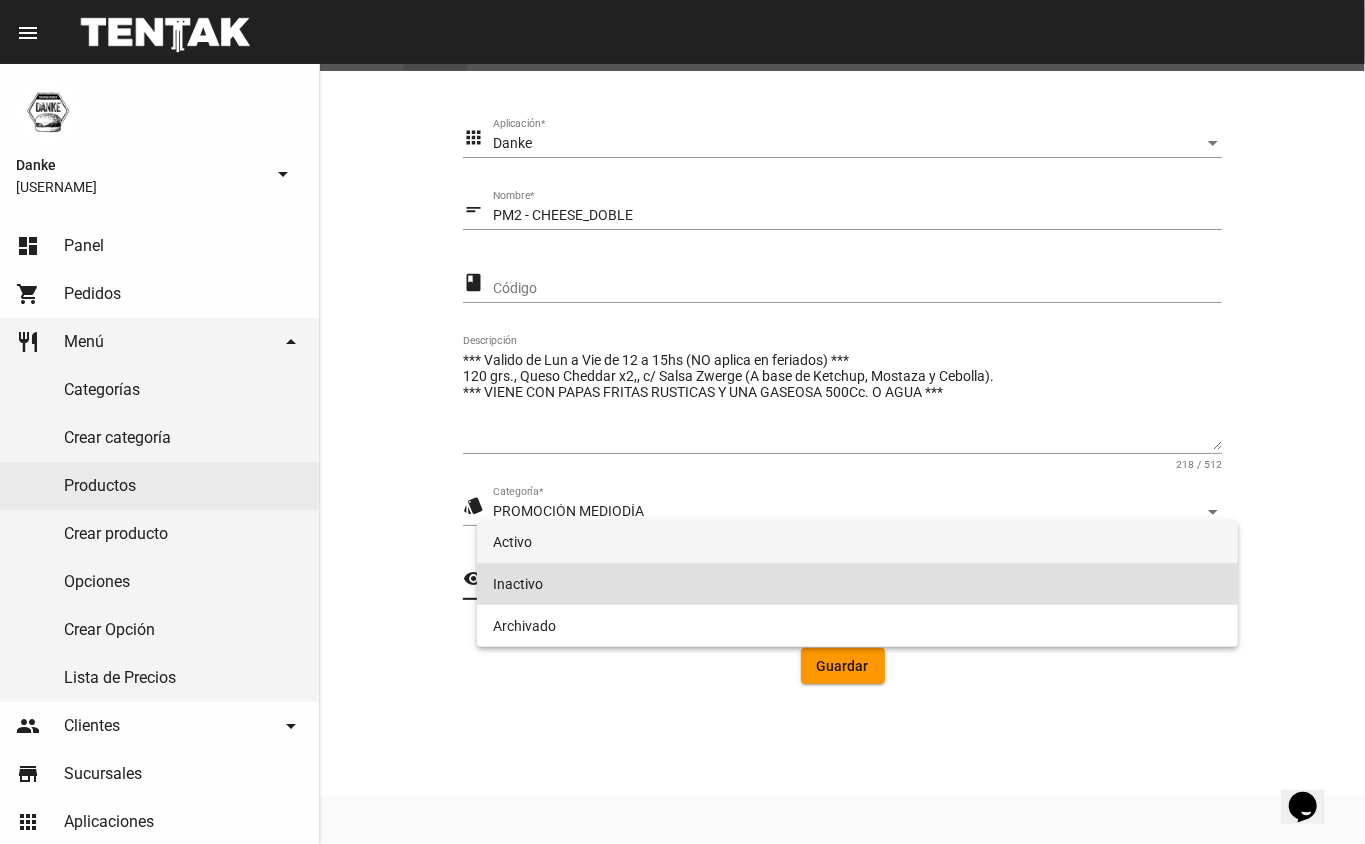 click on "Activo" at bounding box center (858, 542) 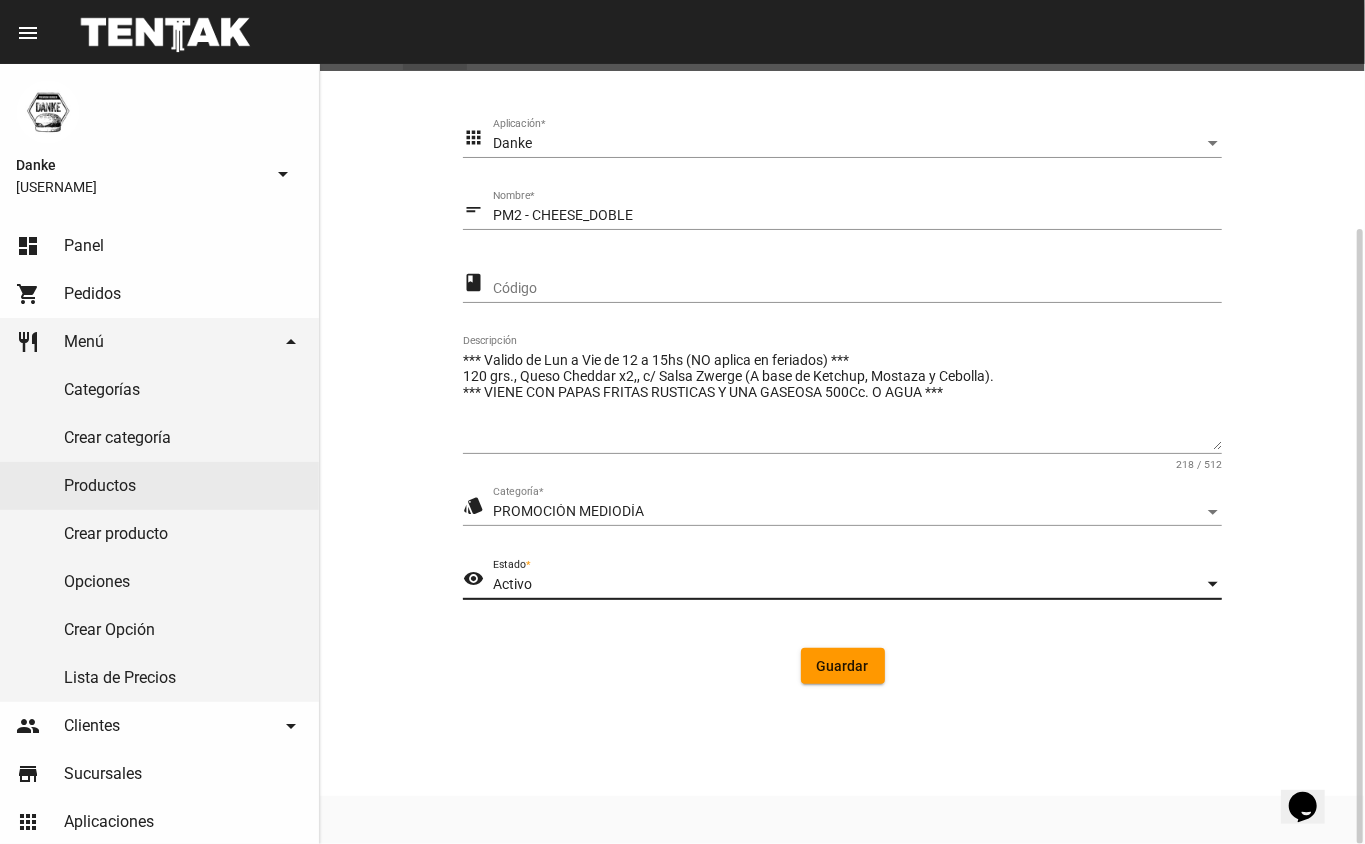 click on "Guardar" 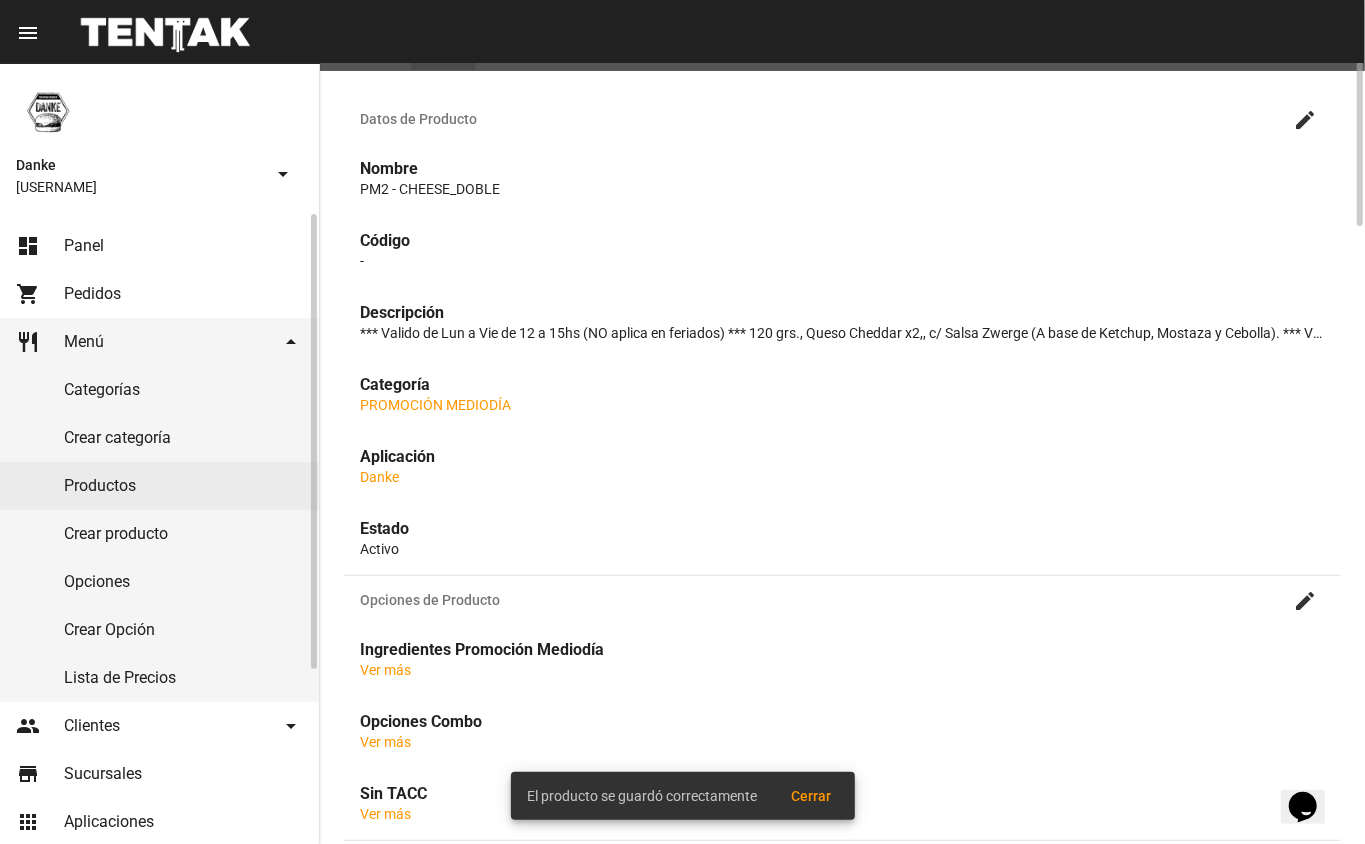 scroll, scrollTop: 0, scrollLeft: 0, axis: both 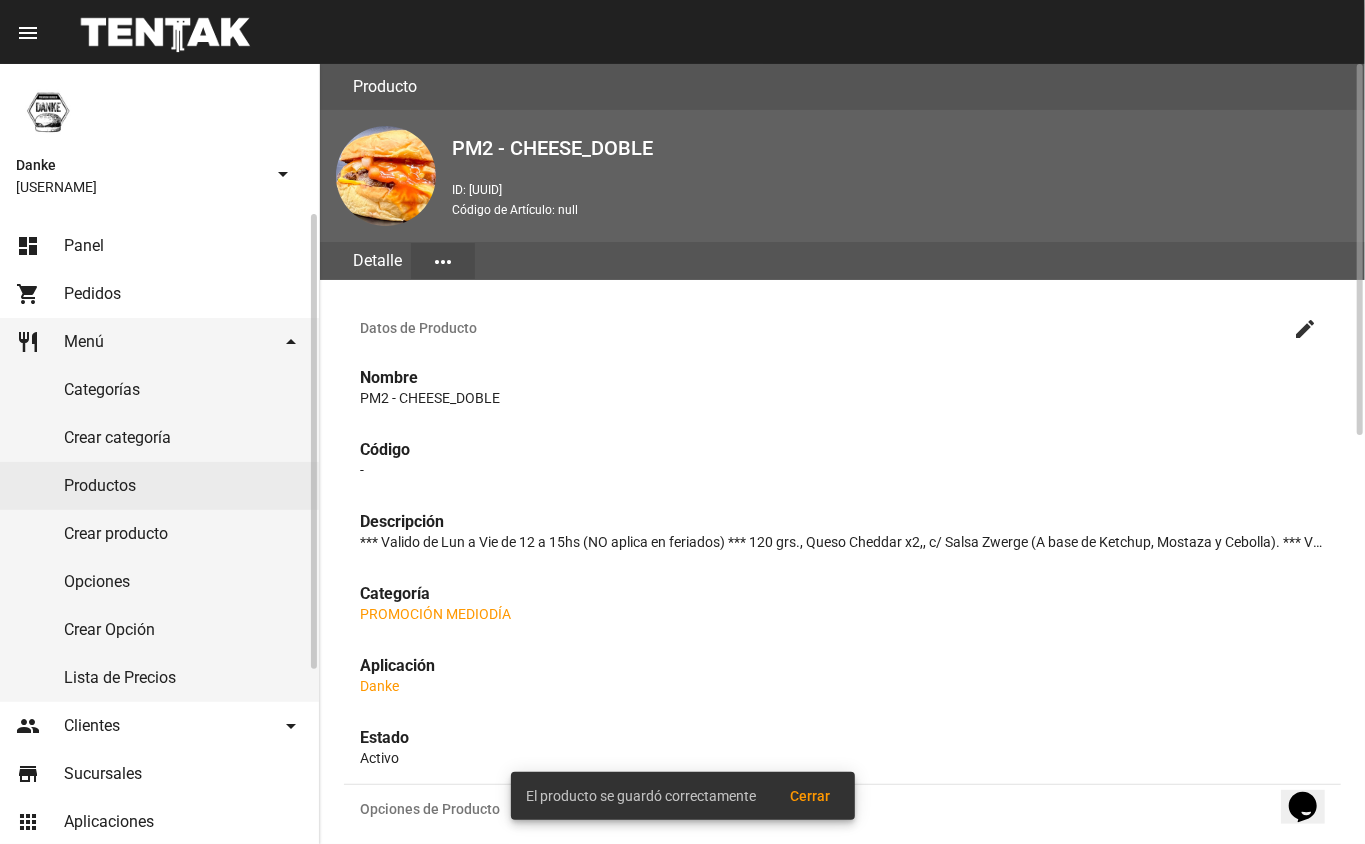 click on "Productos" 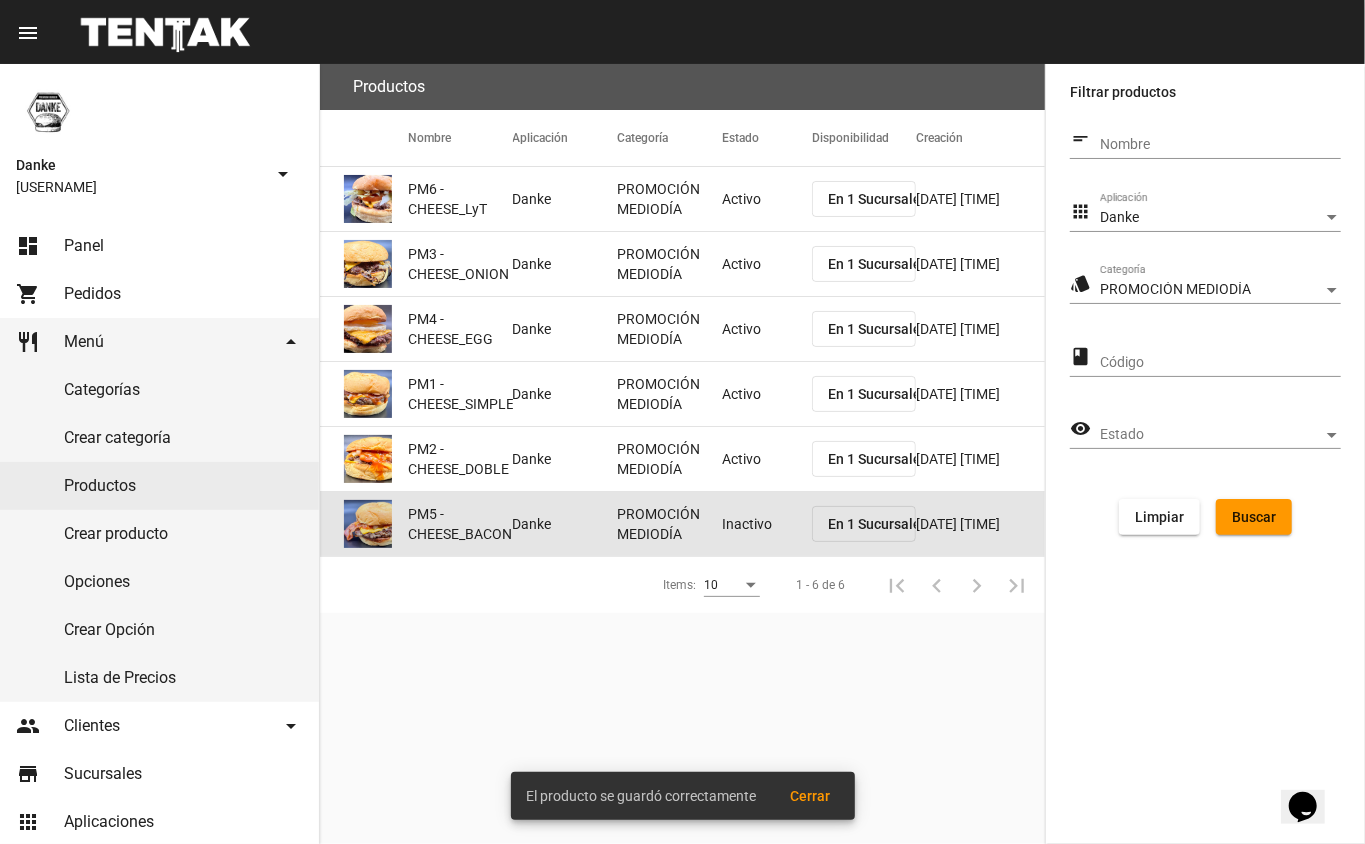 click on "Inactivo" 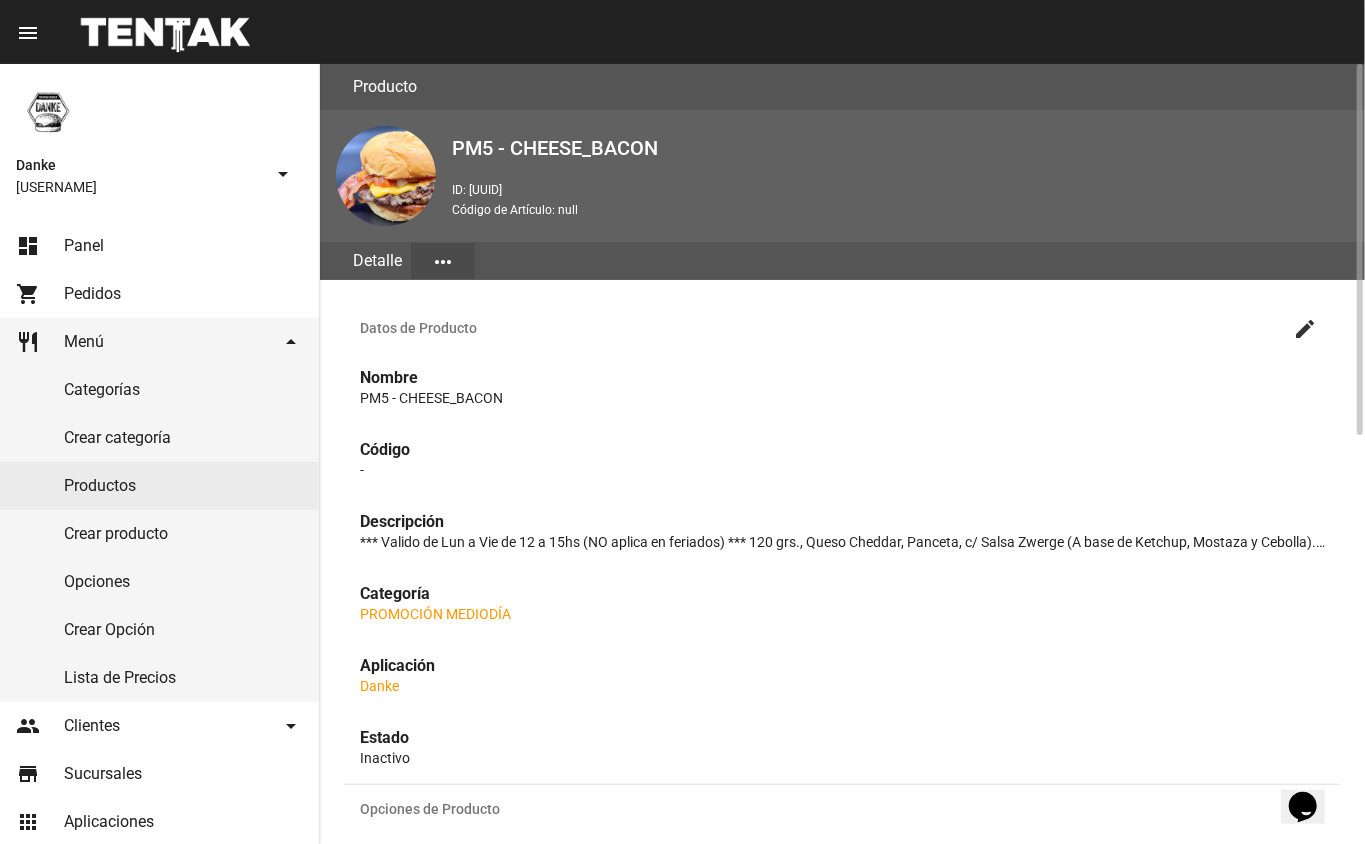 click on "create" 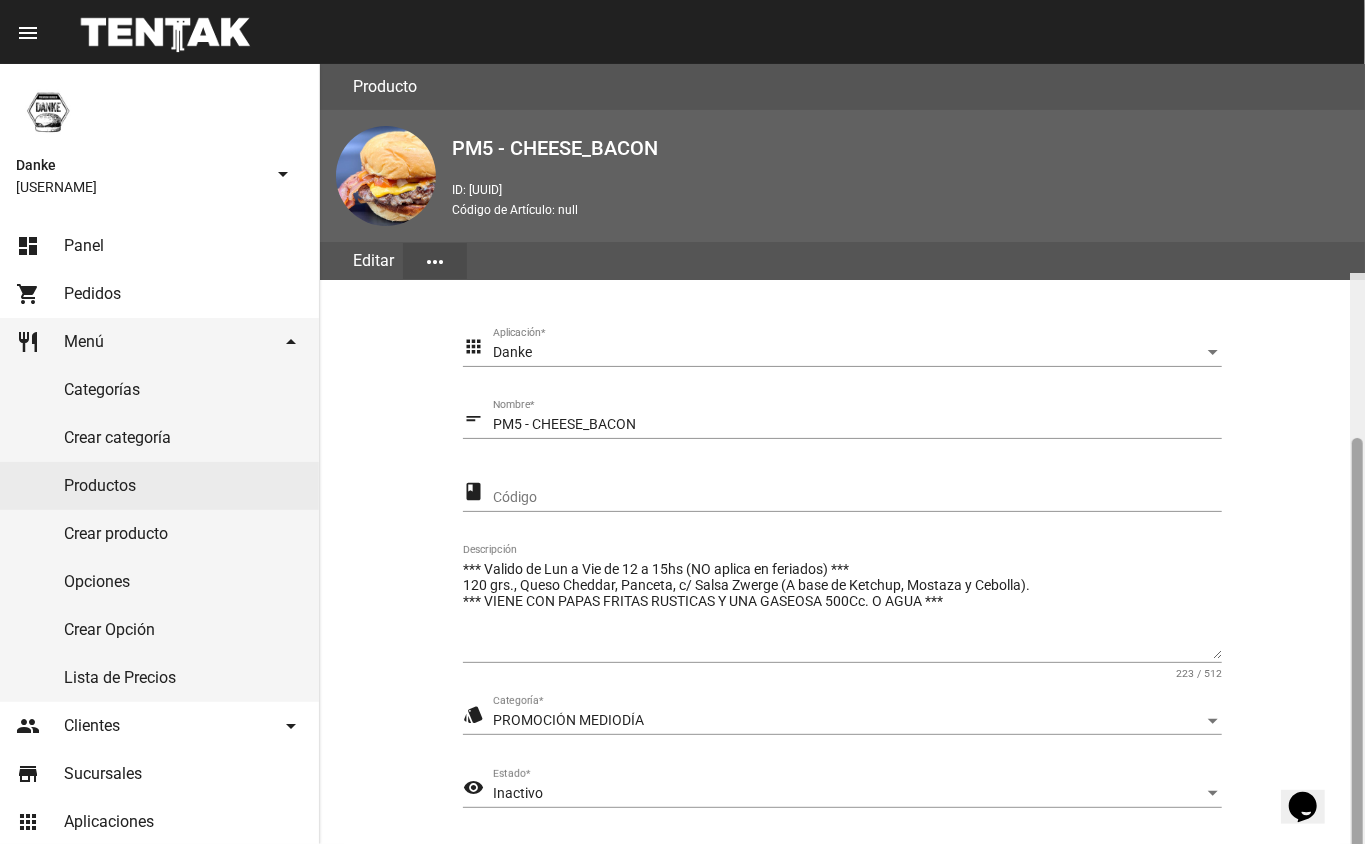 scroll, scrollTop: 209, scrollLeft: 0, axis: vertical 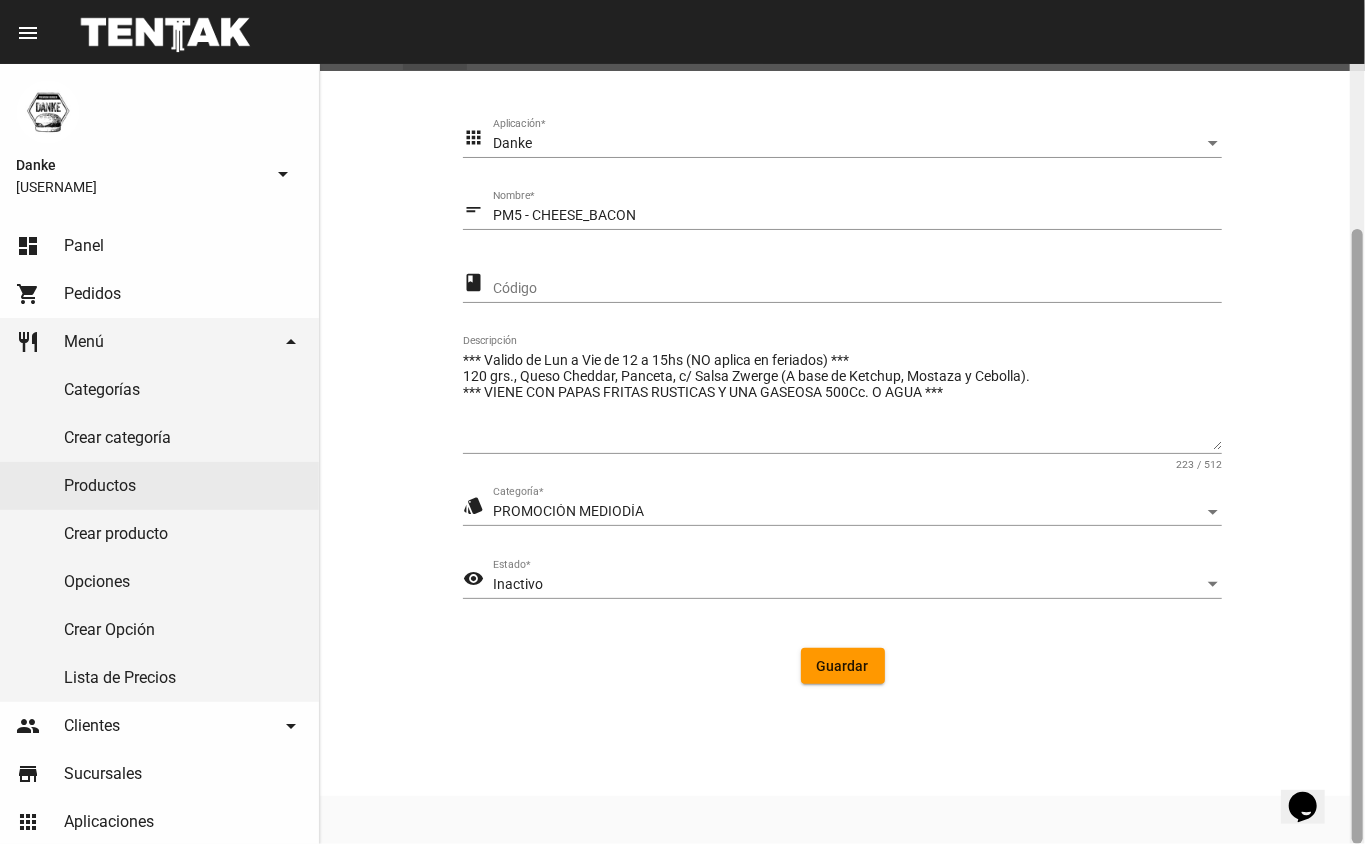 click 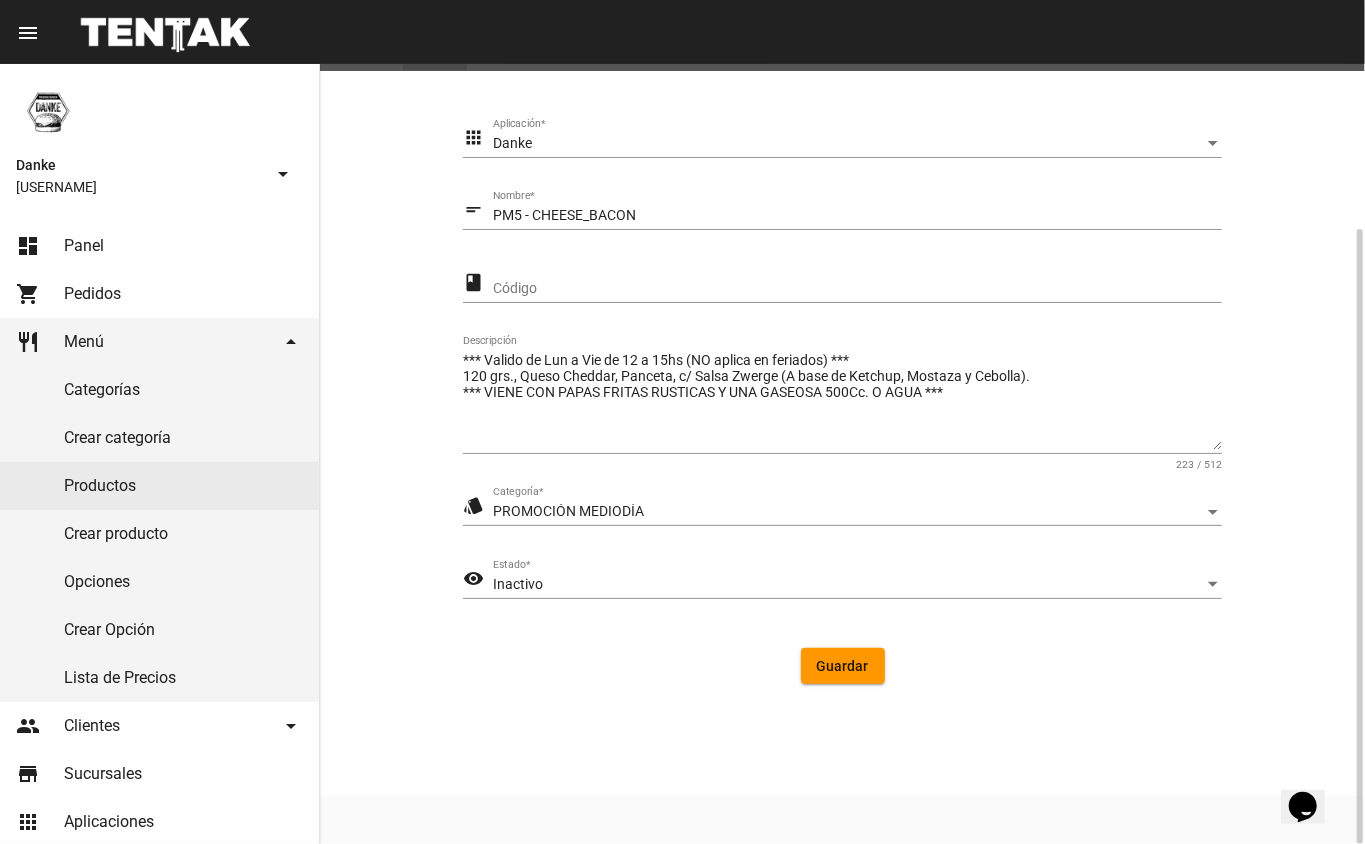 click on "Inactivo" at bounding box center (848, 585) 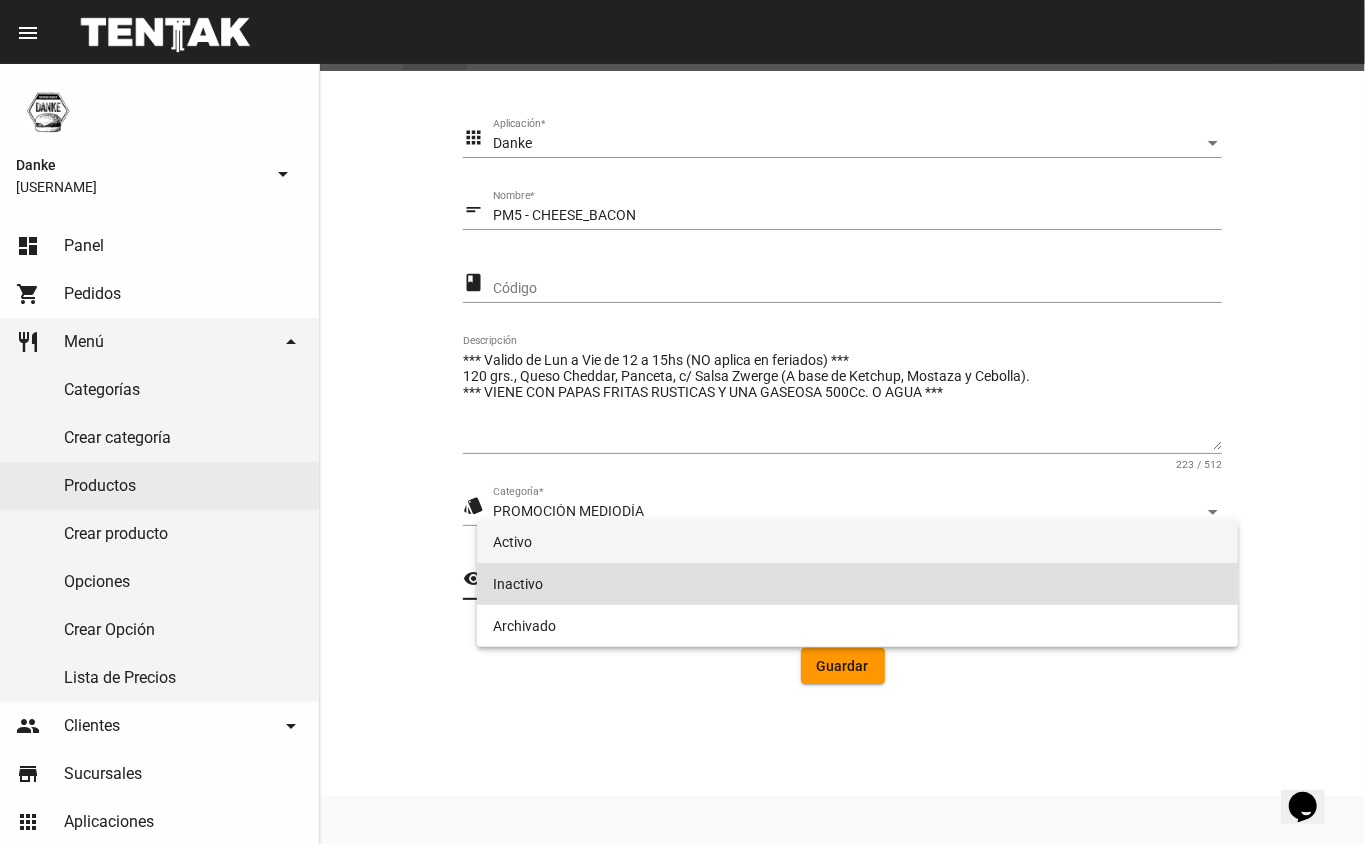 click on "Activo" at bounding box center [858, 542] 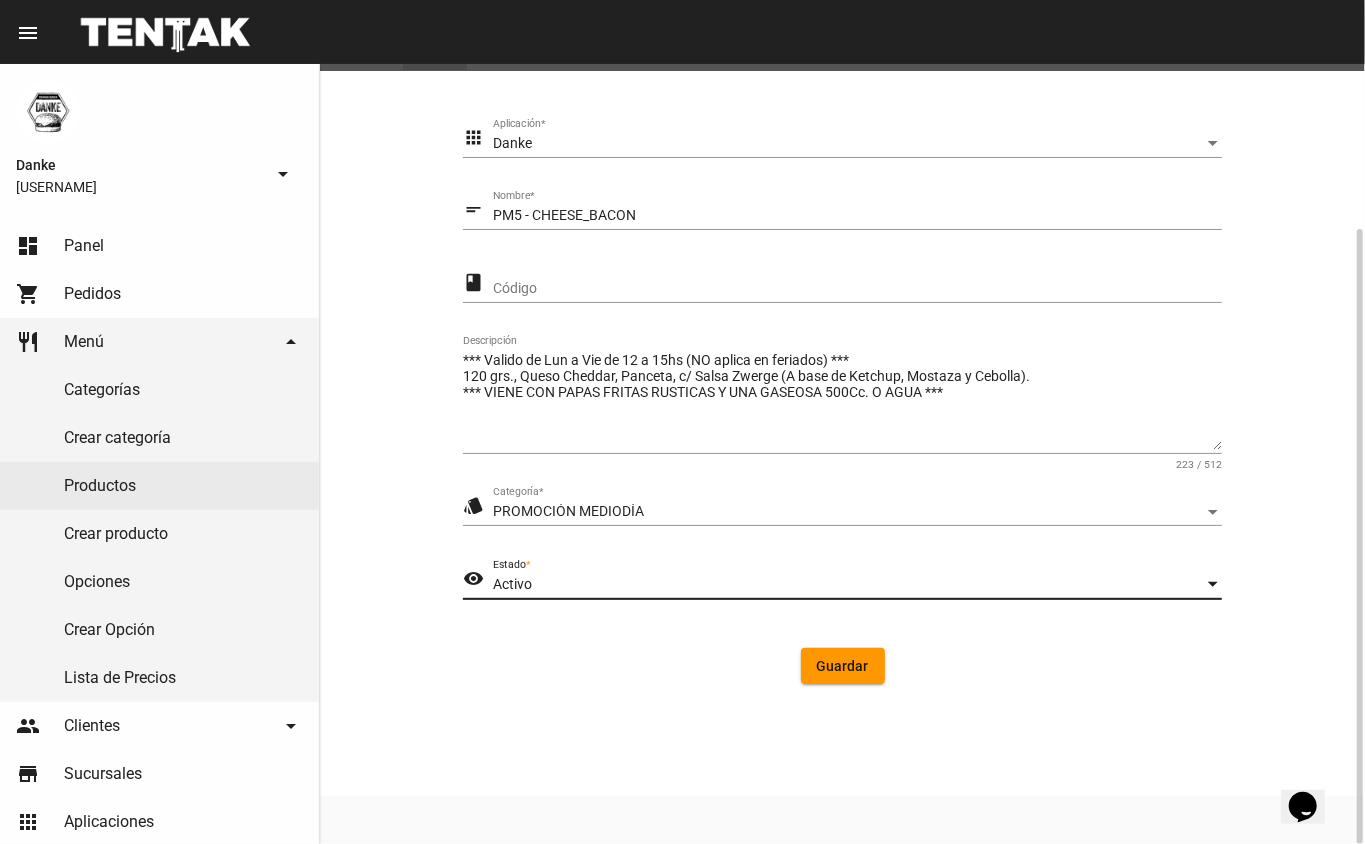 click on "Guardar" 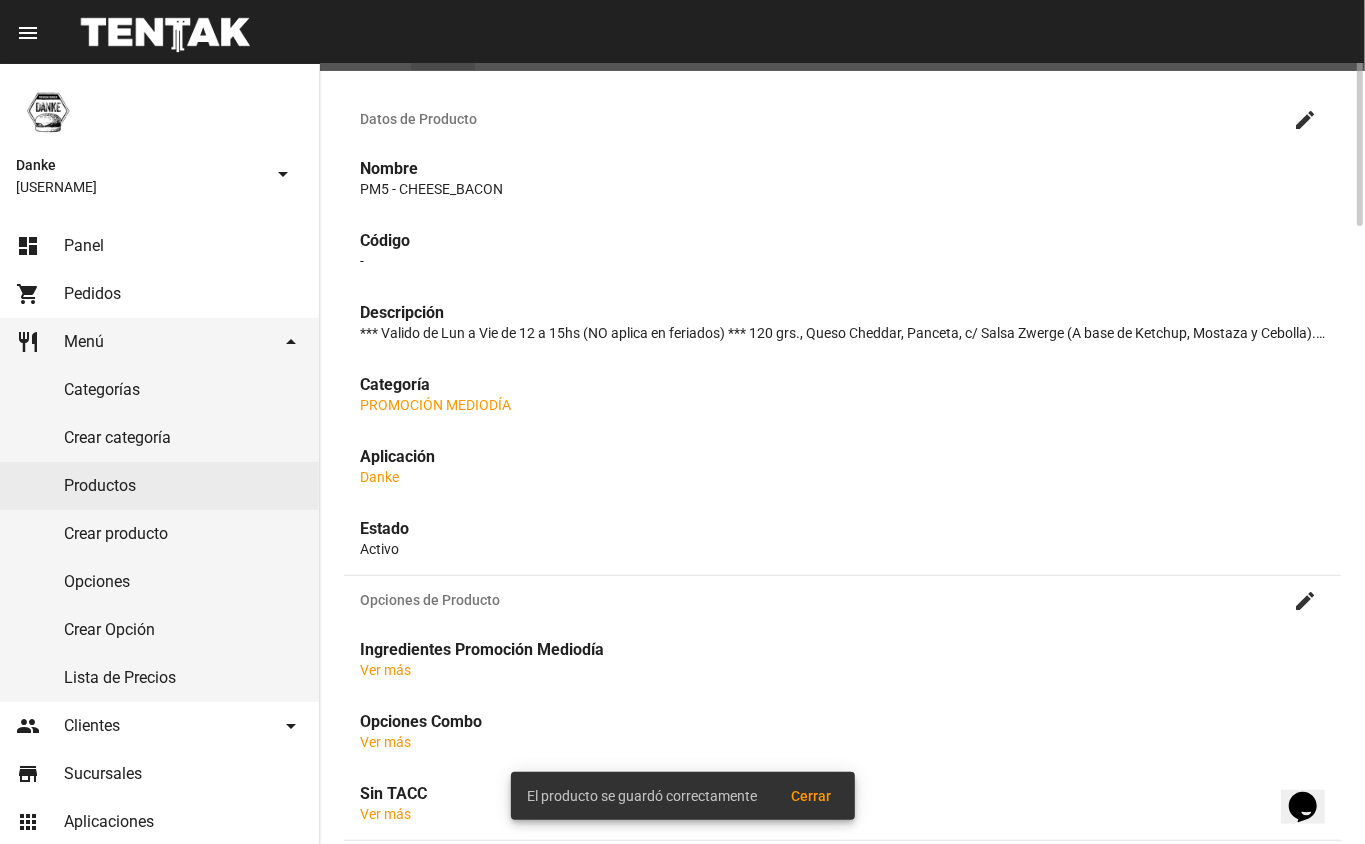 scroll, scrollTop: 0, scrollLeft: 0, axis: both 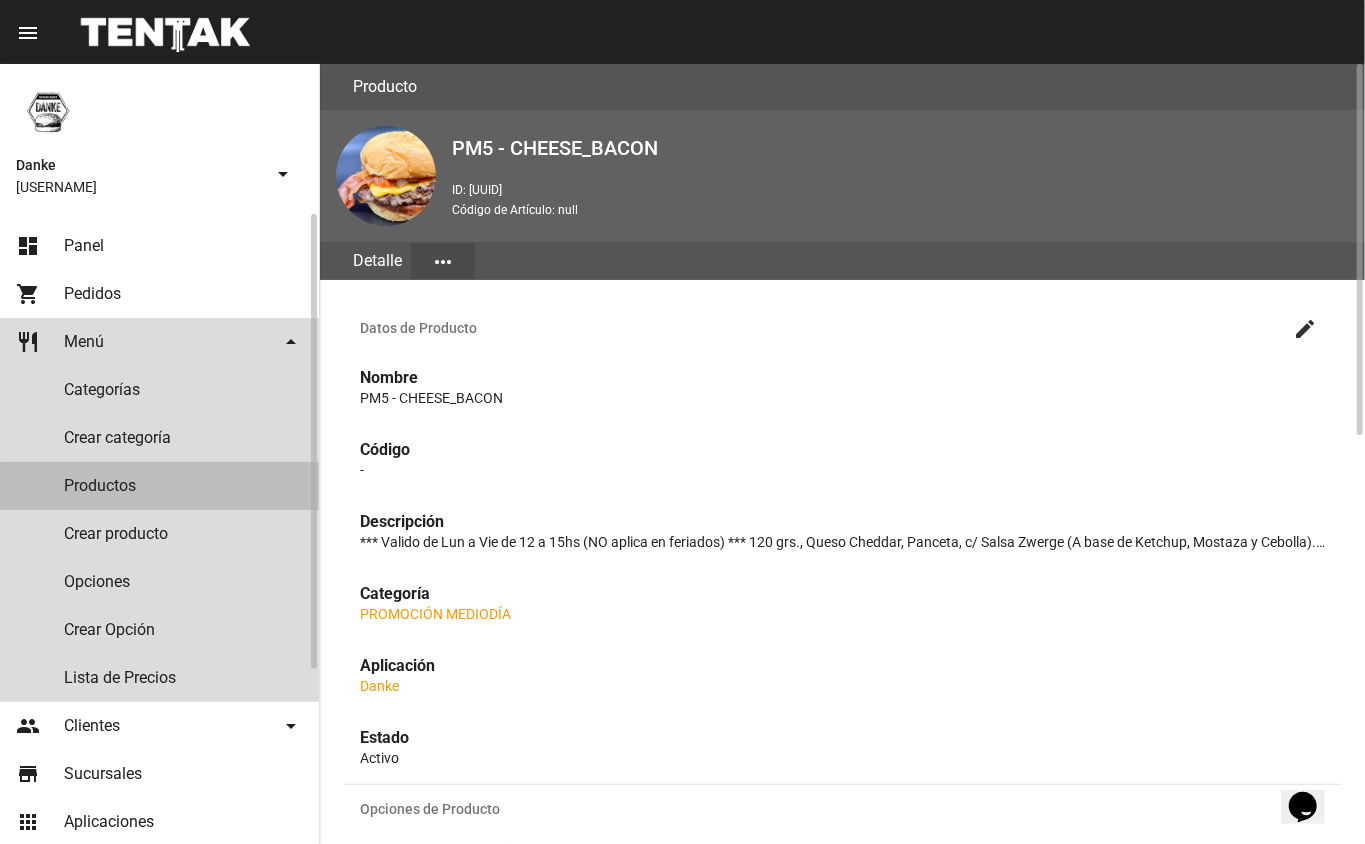 click on "Productos" 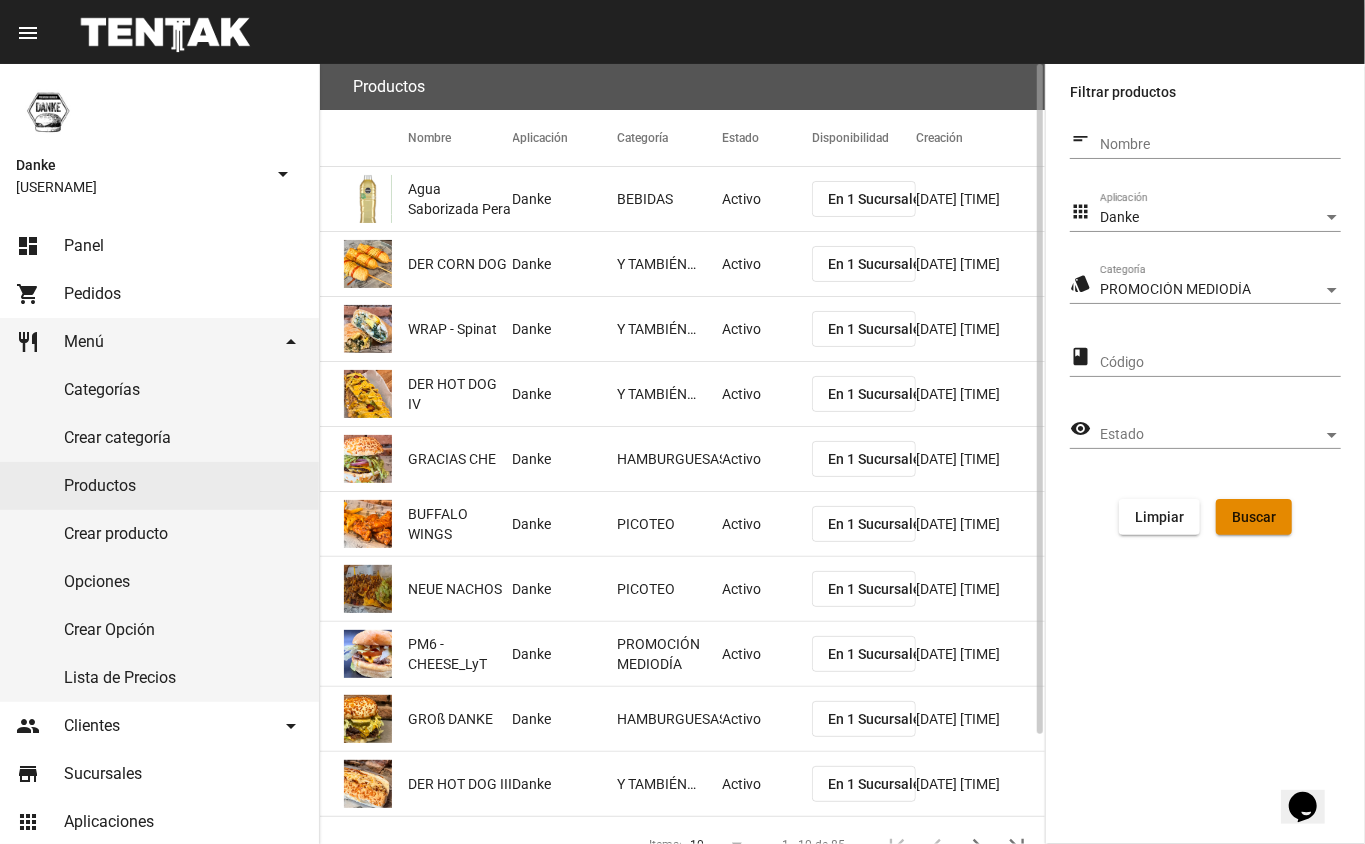 click on "Buscar" 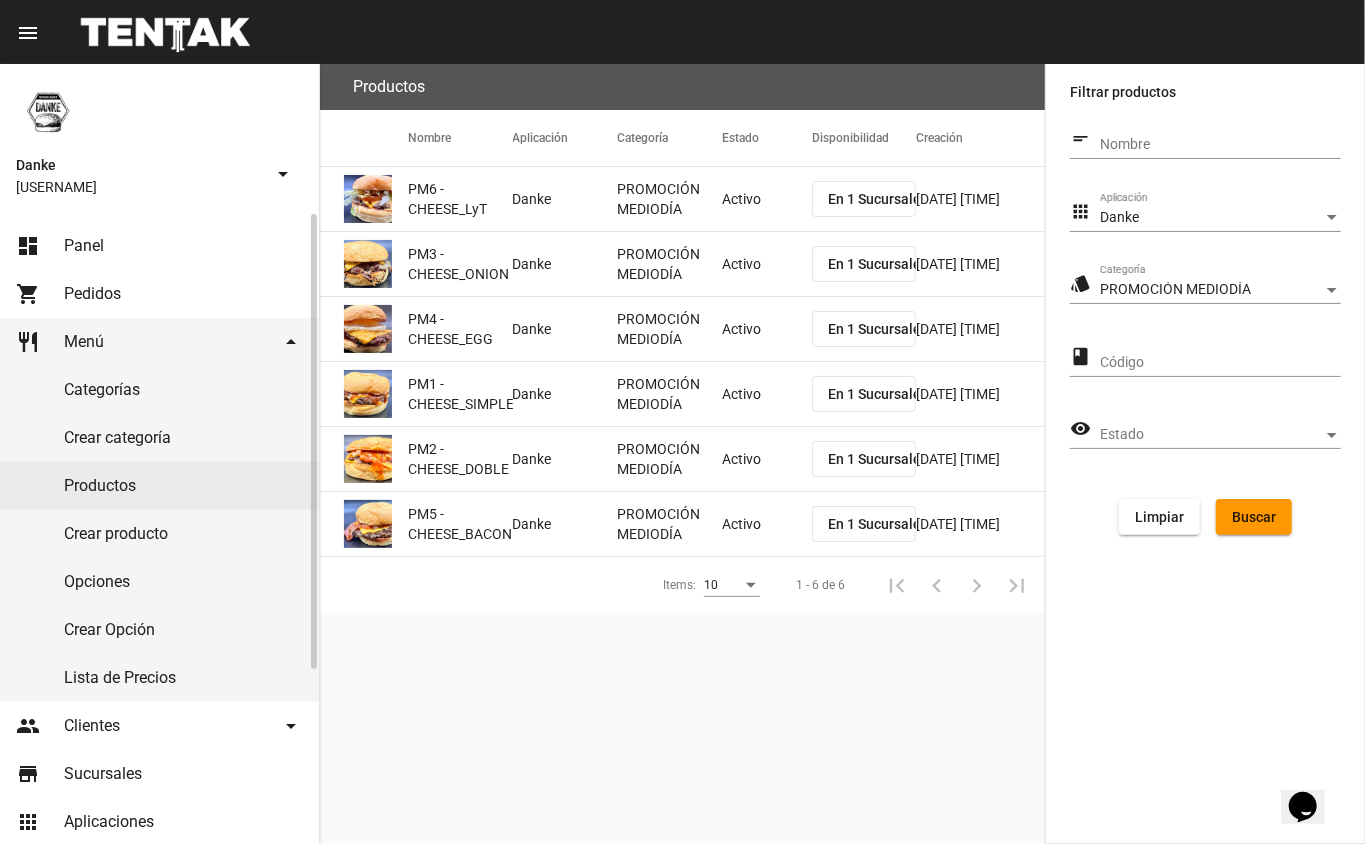 click on "dashboard Panel" 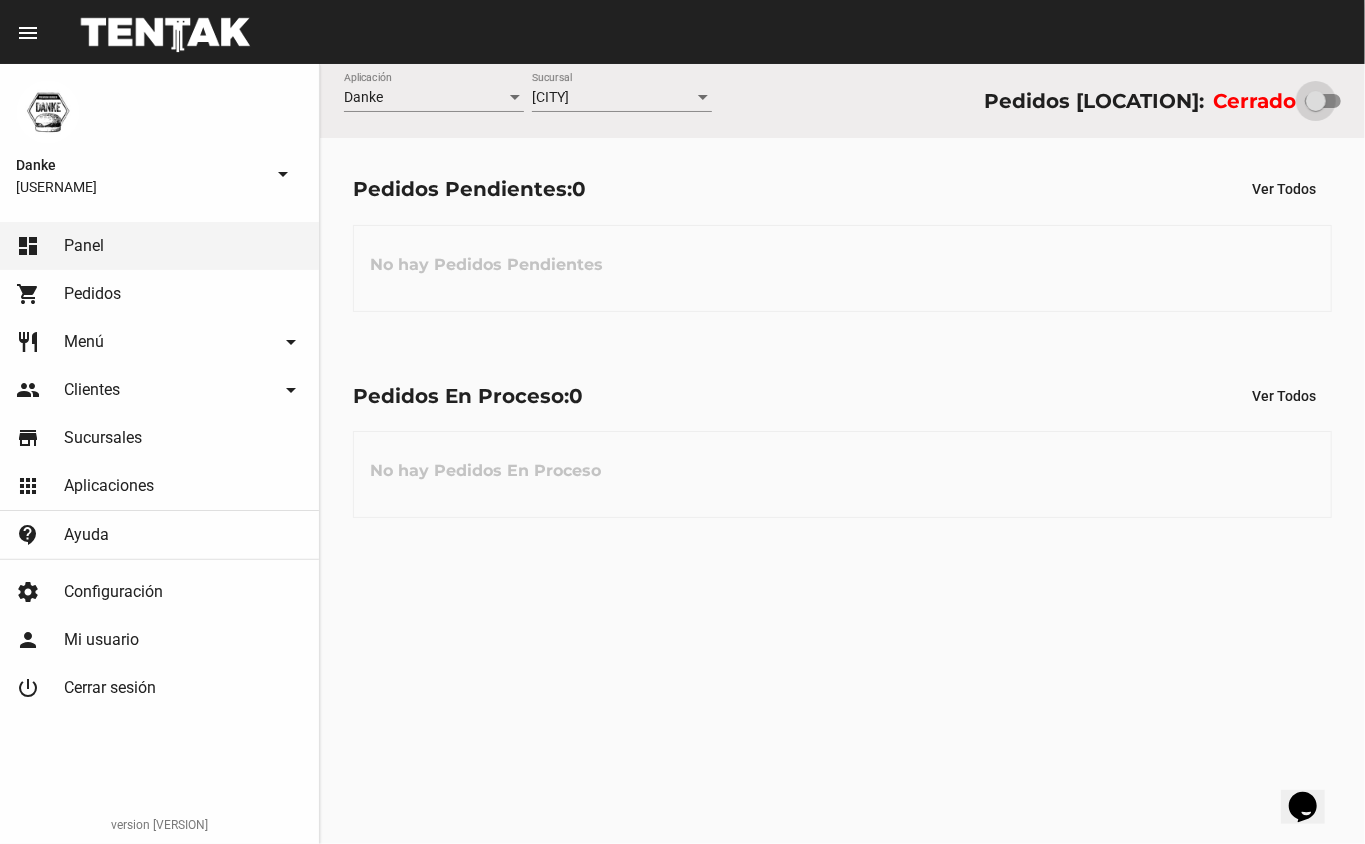 click at bounding box center [1316, 101] 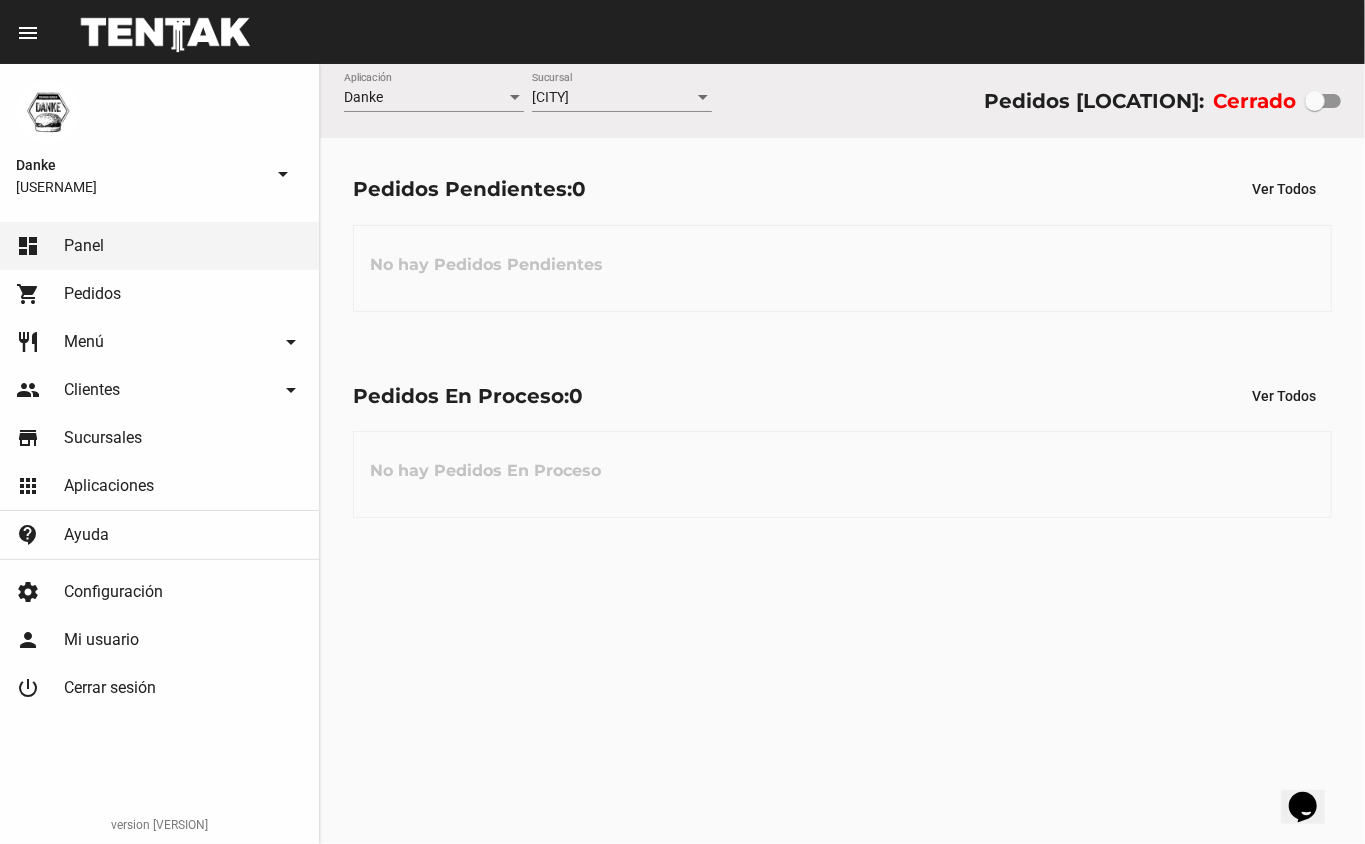 click at bounding box center [1315, 101] 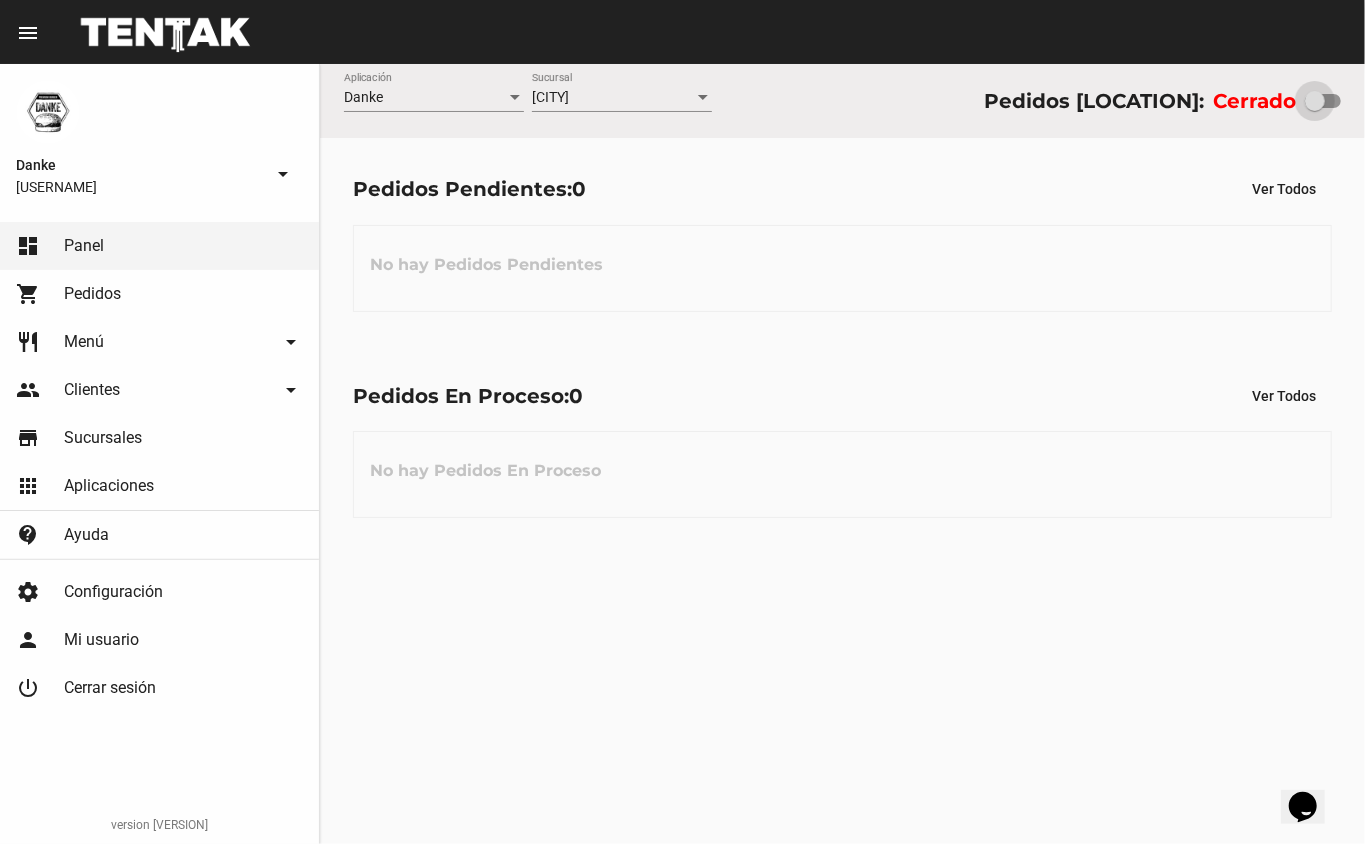 click at bounding box center (1315, 101) 